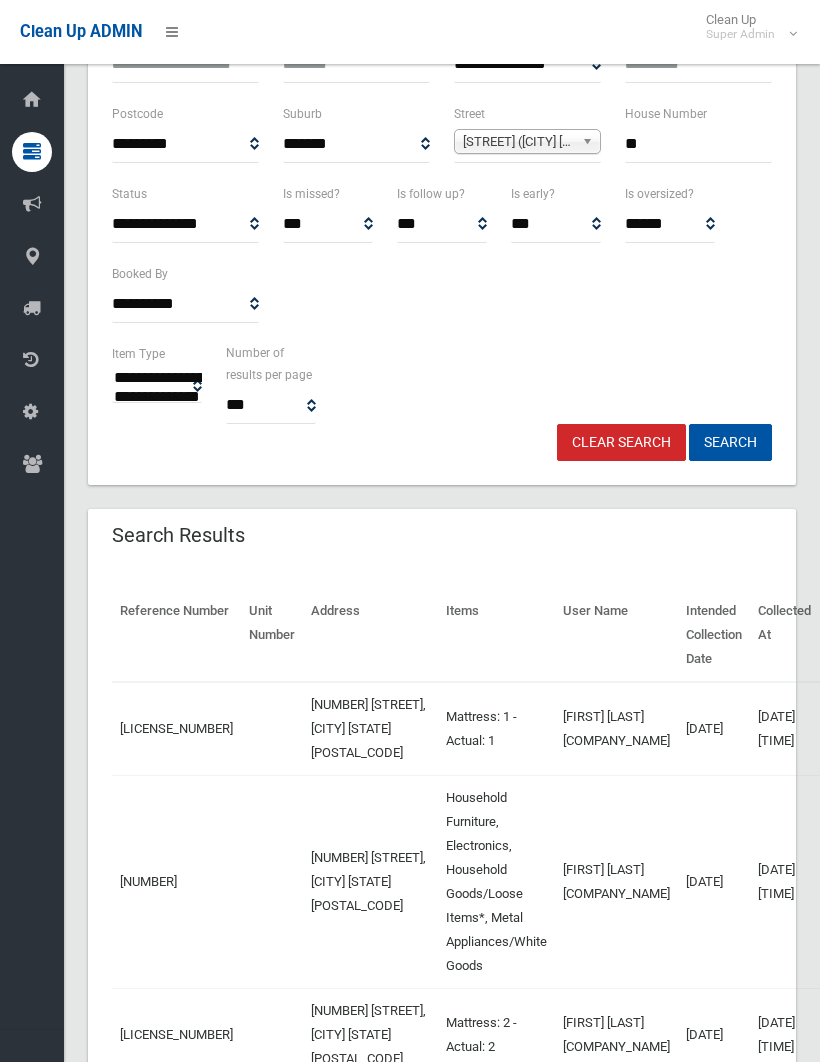 scroll, scrollTop: 259, scrollLeft: 0, axis: vertical 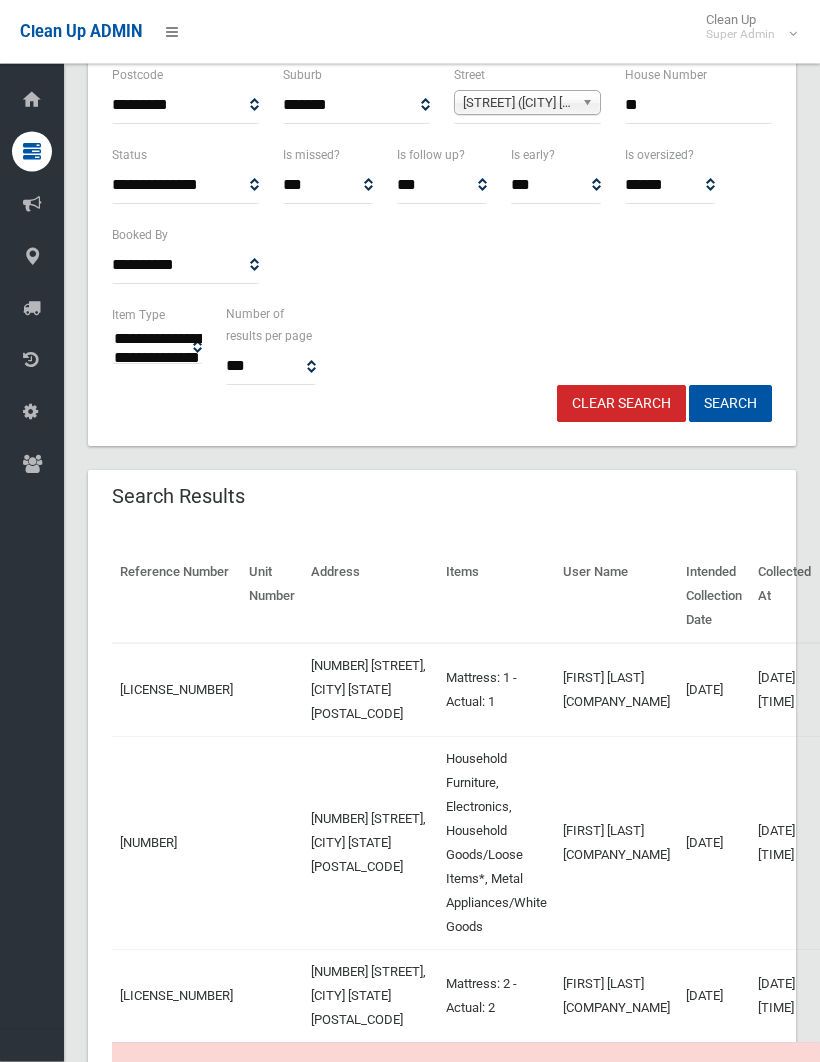 click on "Actions" at bounding box center [950, 690] 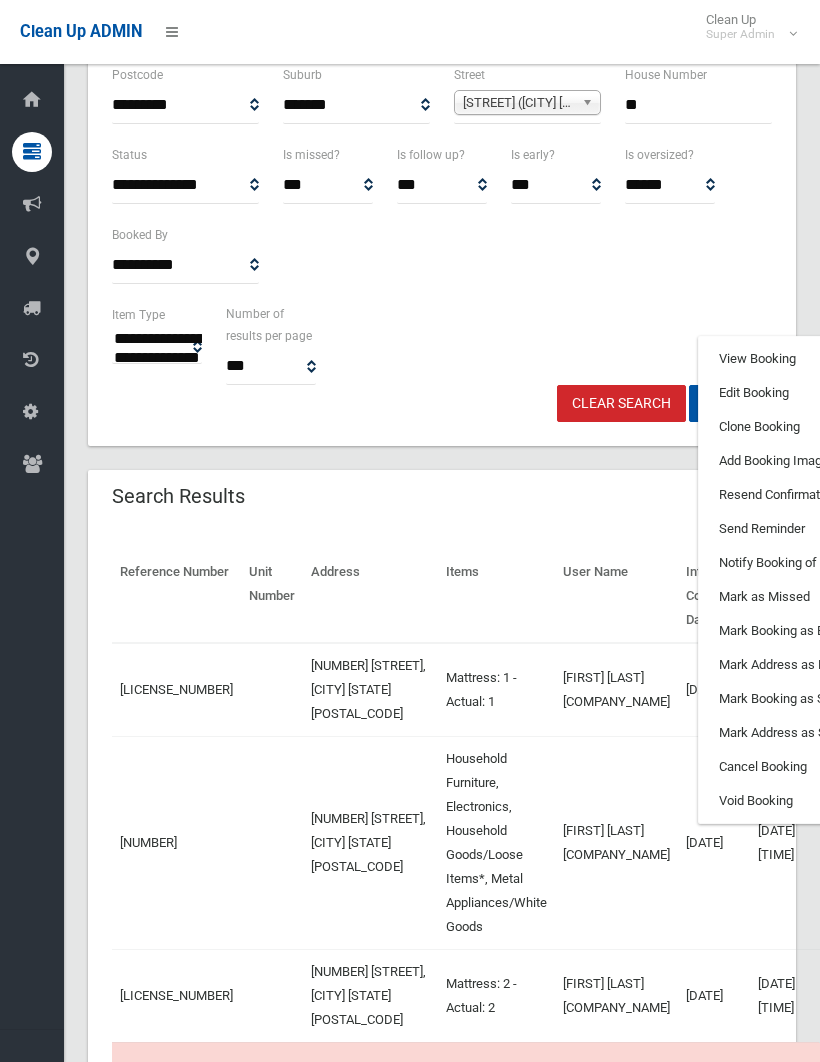 click on "Clone Booking" at bounding box center (818, 427) 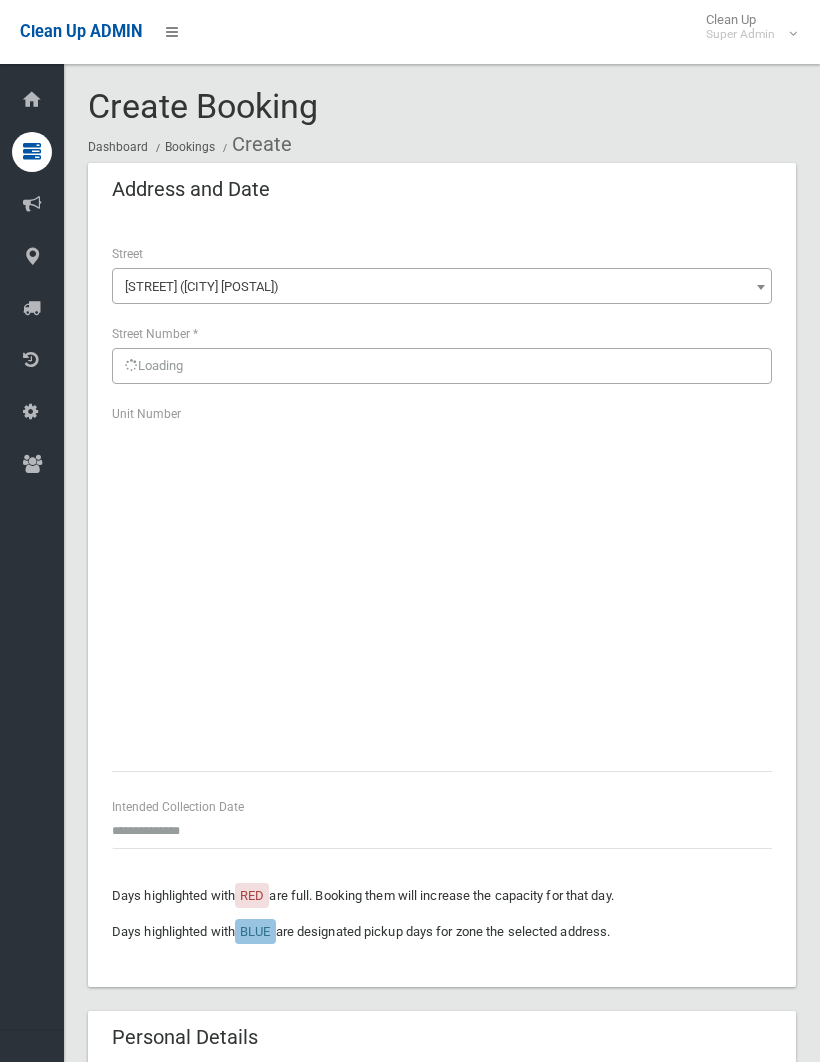 scroll, scrollTop: 0, scrollLeft: 0, axis: both 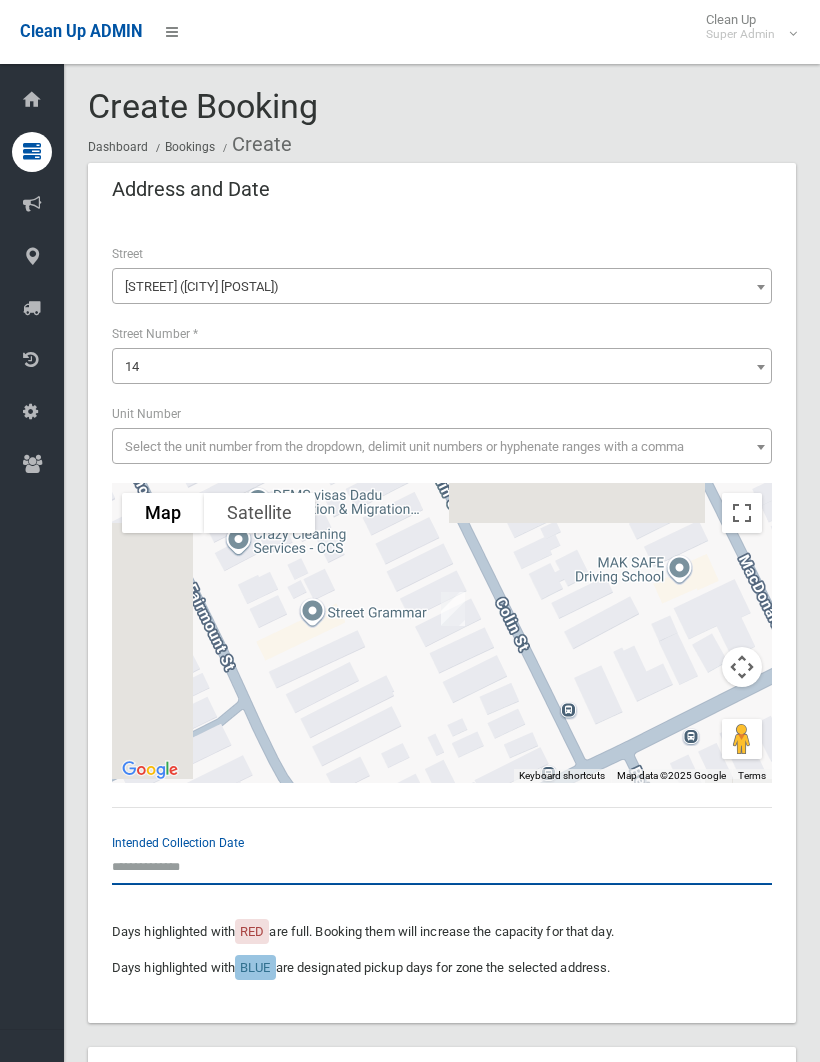 click at bounding box center (442, 866) 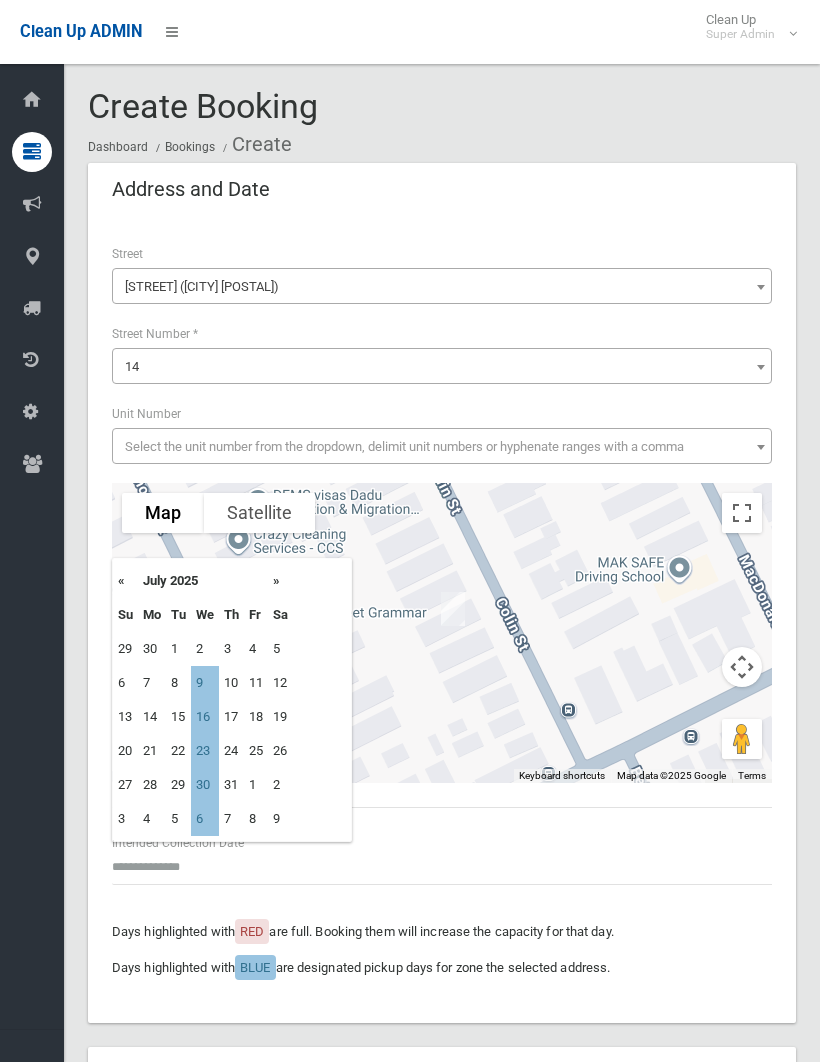 click on "9" at bounding box center [205, 683] 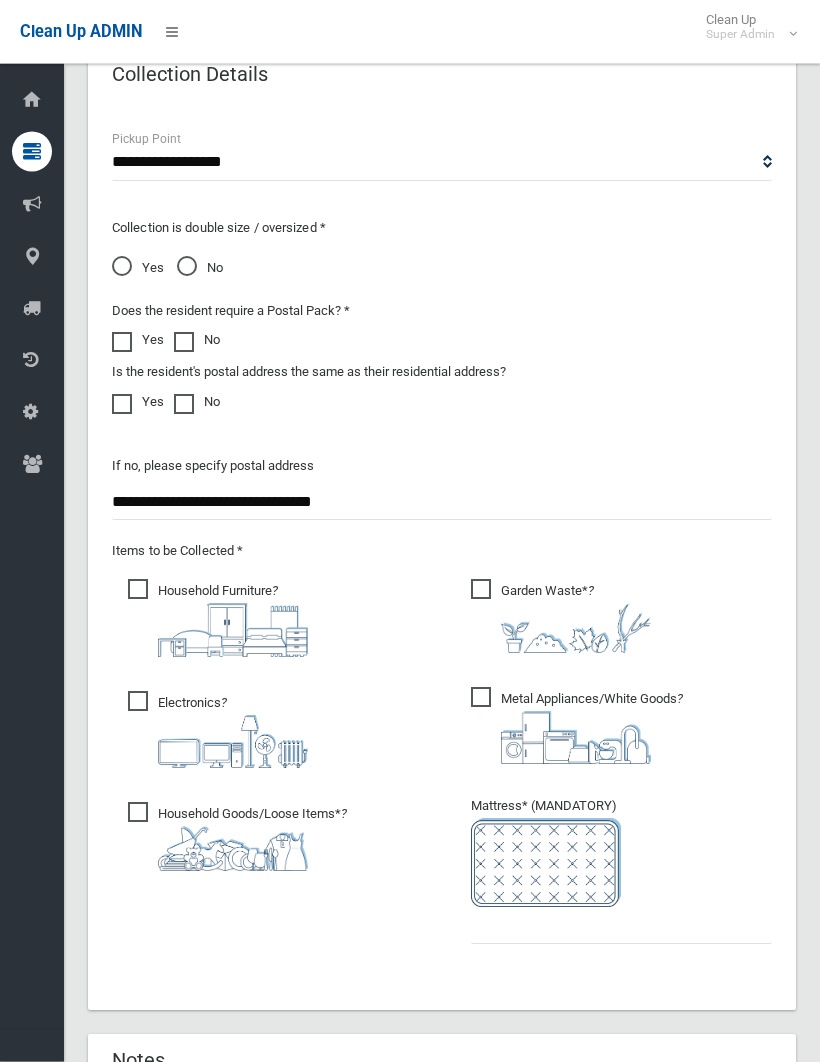 scroll, scrollTop: 1494, scrollLeft: 0, axis: vertical 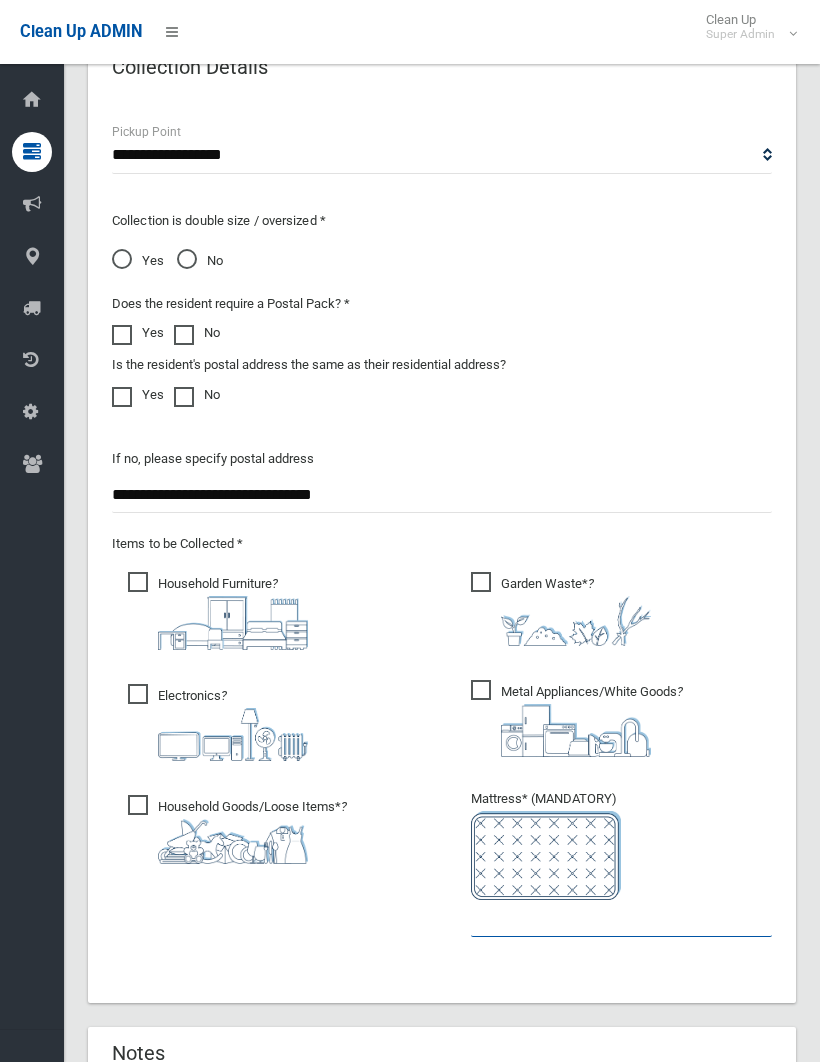 click at bounding box center (621, 918) 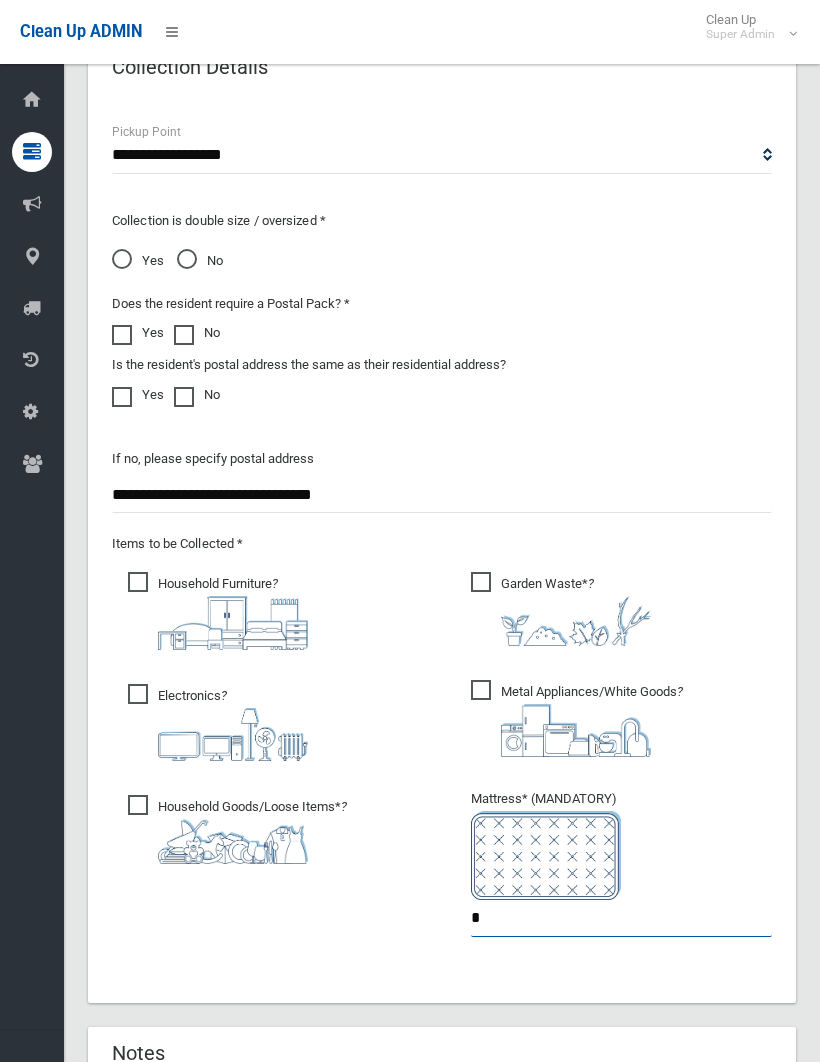 type on "*" 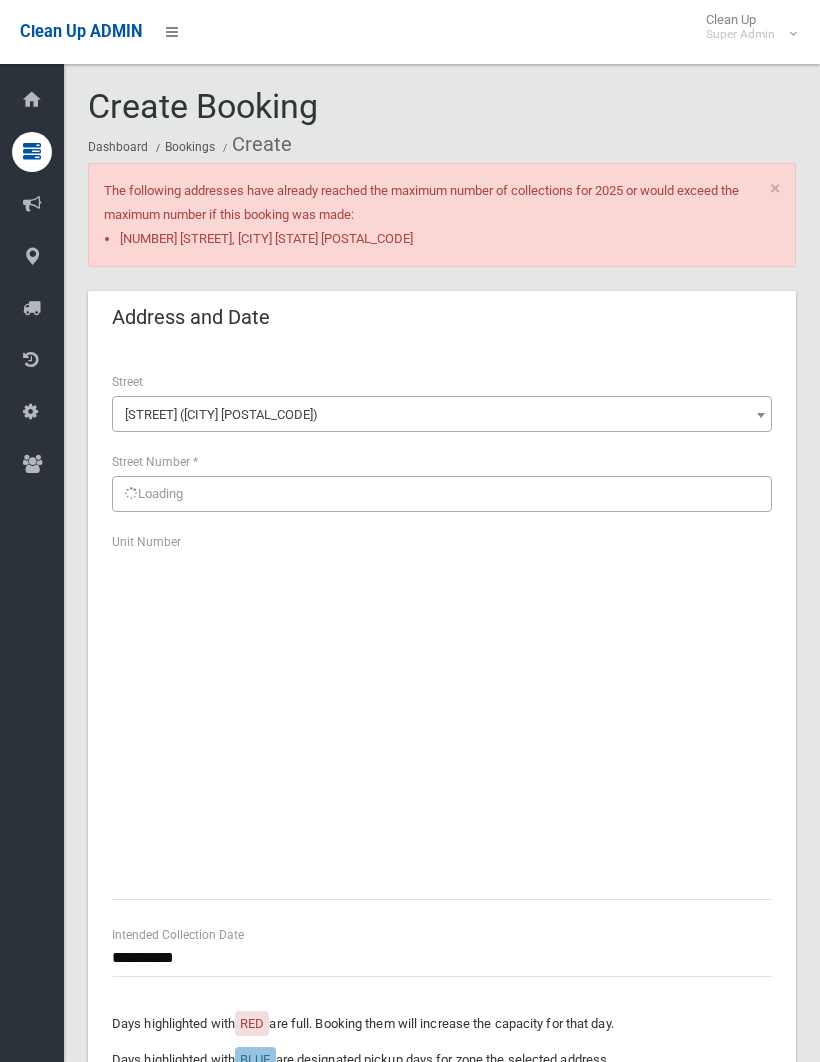 scroll, scrollTop: 0, scrollLeft: 0, axis: both 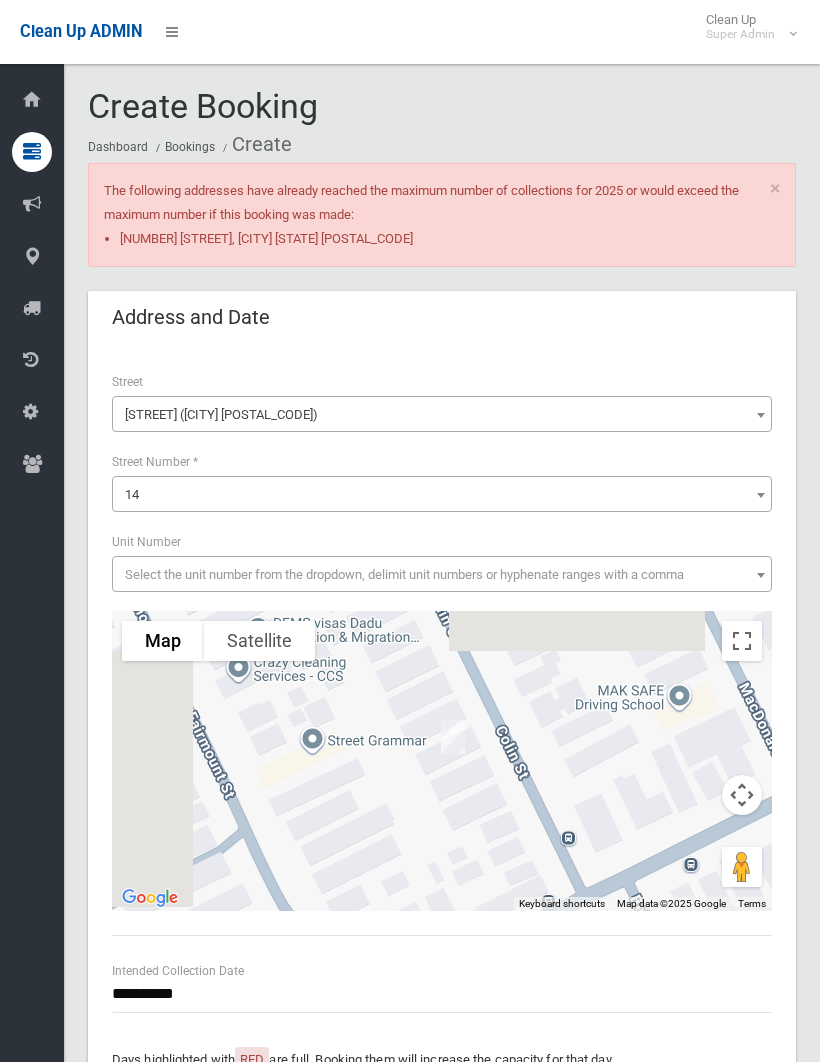 click at bounding box center [761, 495] 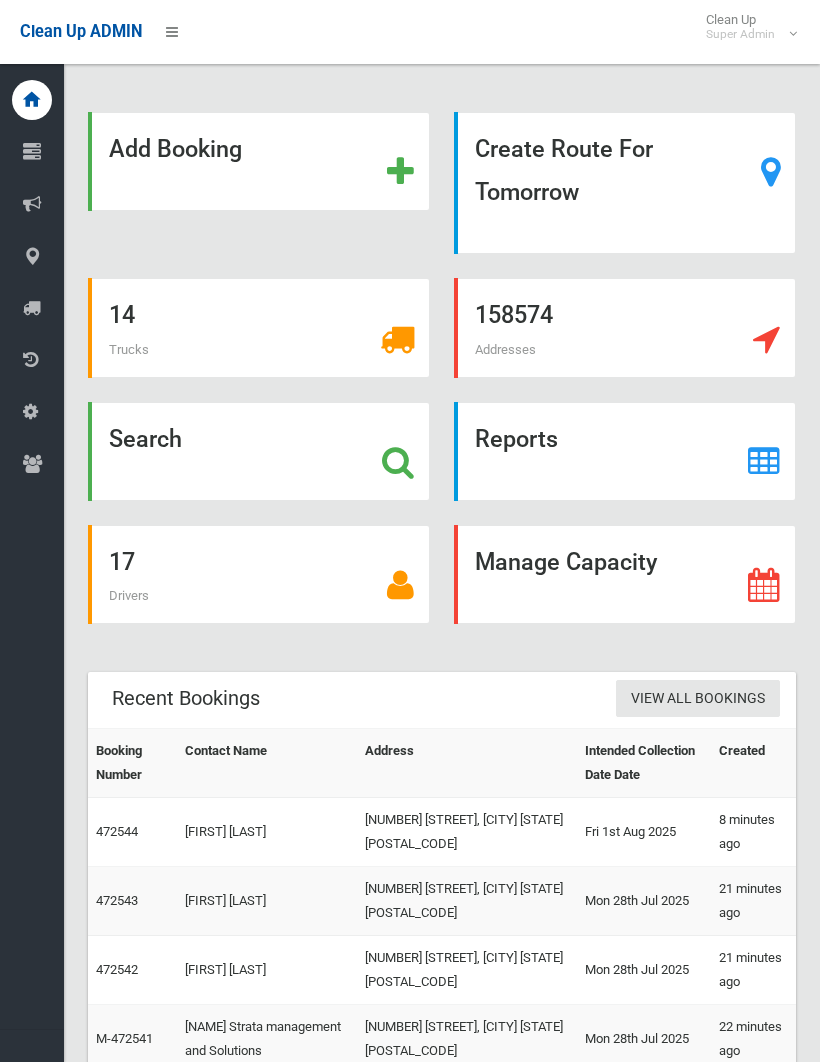 scroll, scrollTop: 0, scrollLeft: 0, axis: both 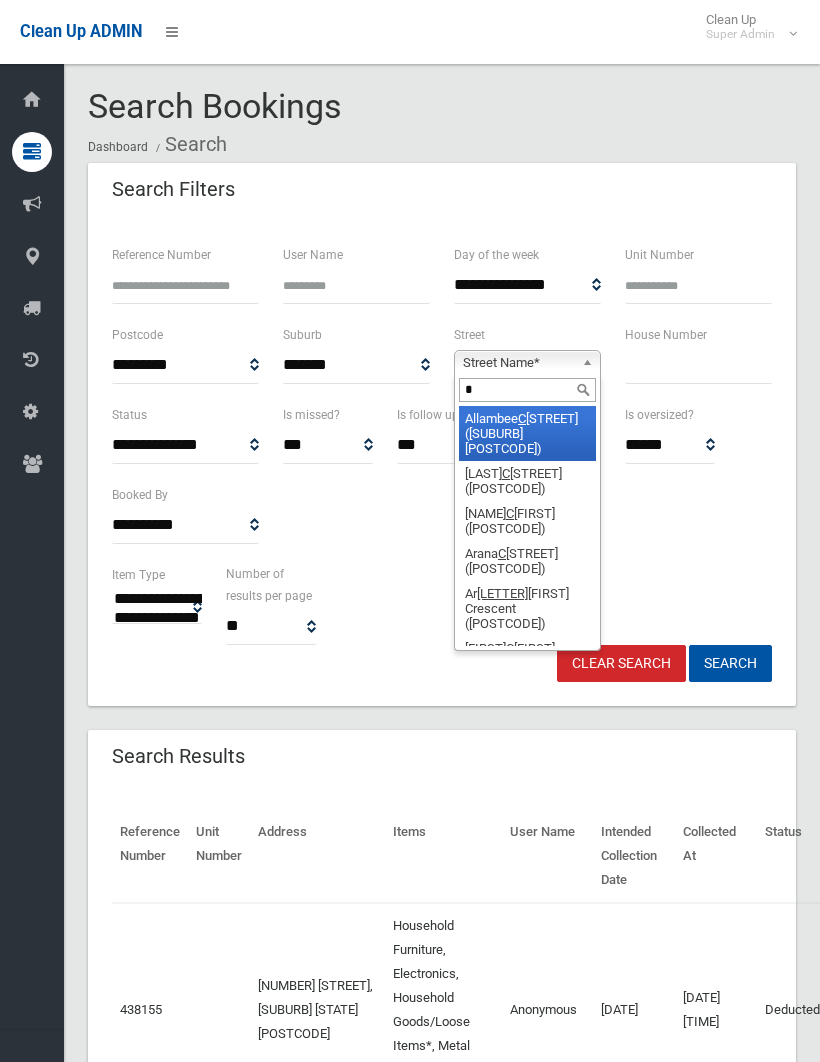 type on "**" 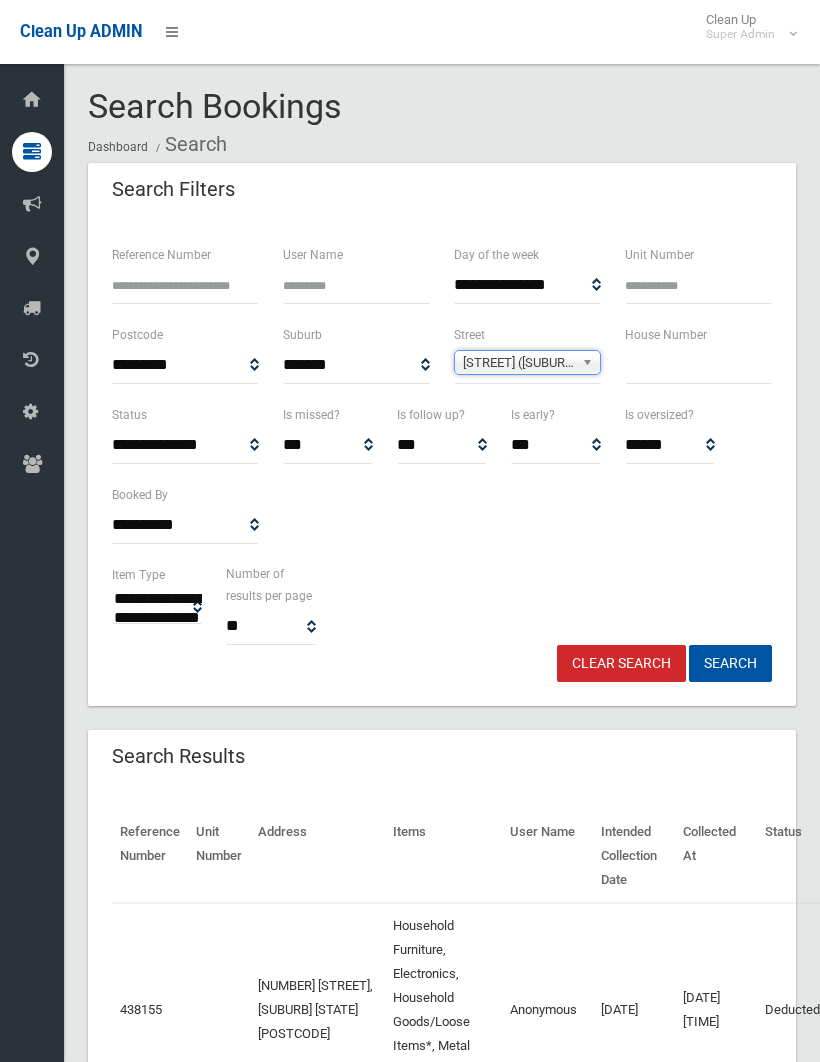 click at bounding box center (698, 365) 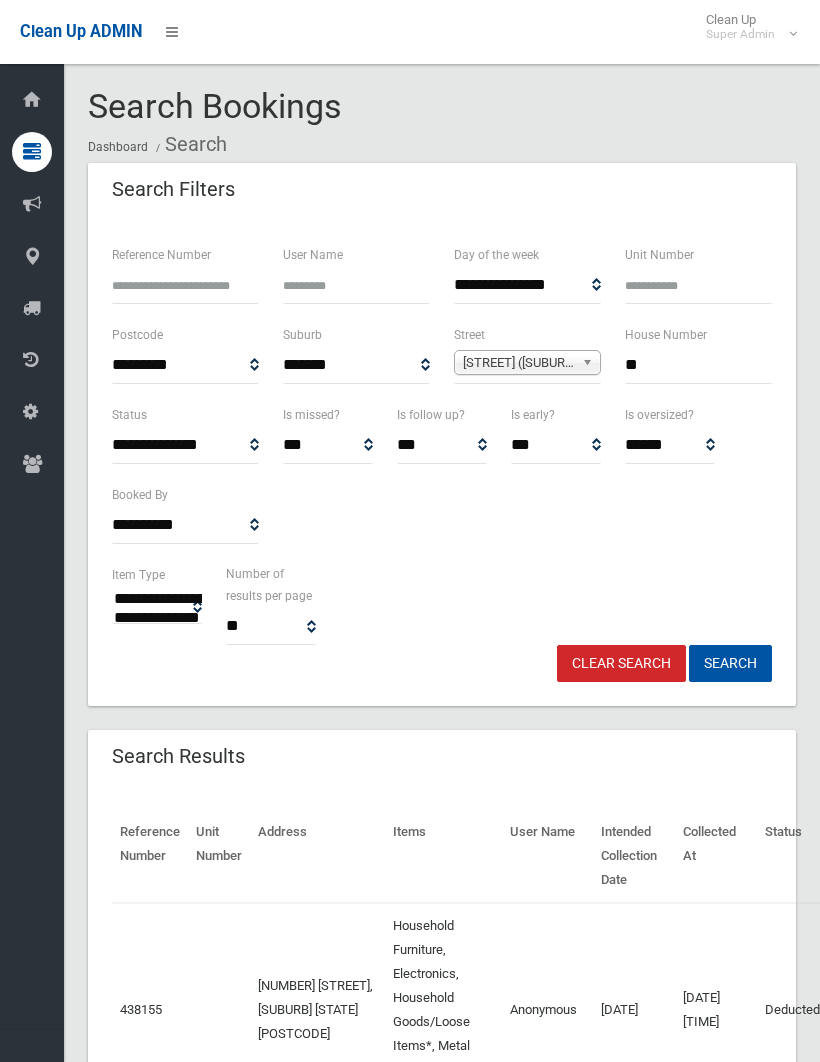 type on "**" 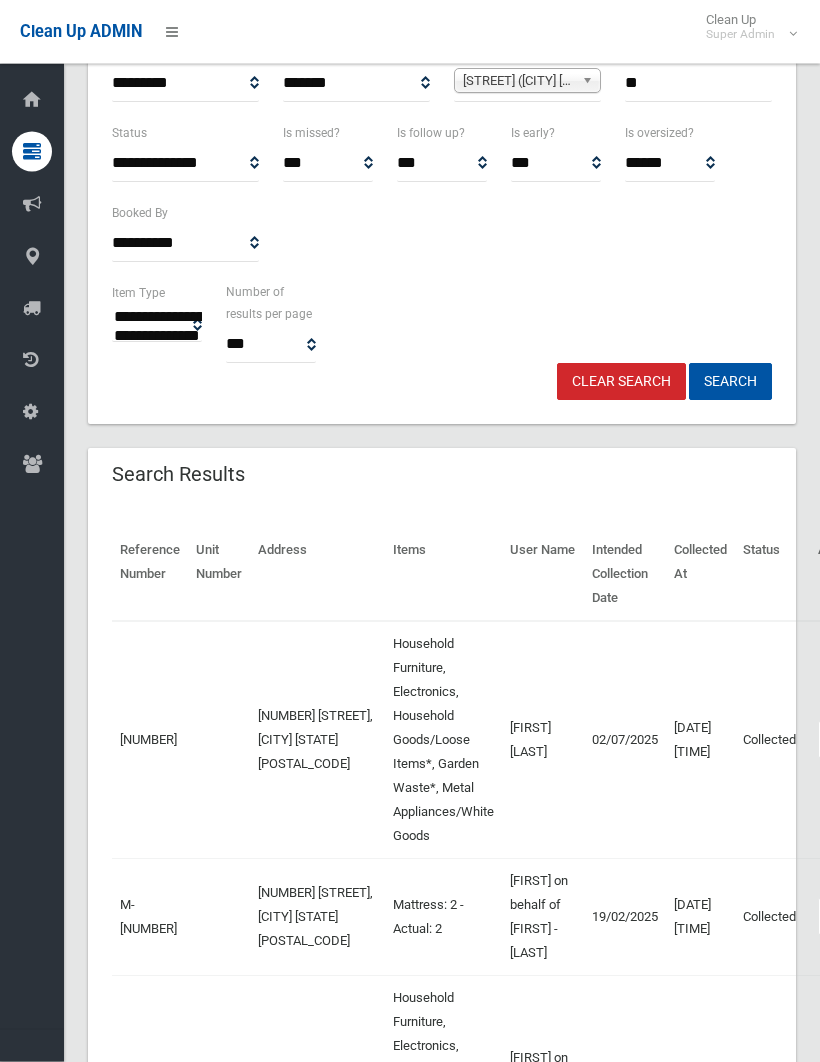 scroll, scrollTop: 285, scrollLeft: 0, axis: vertical 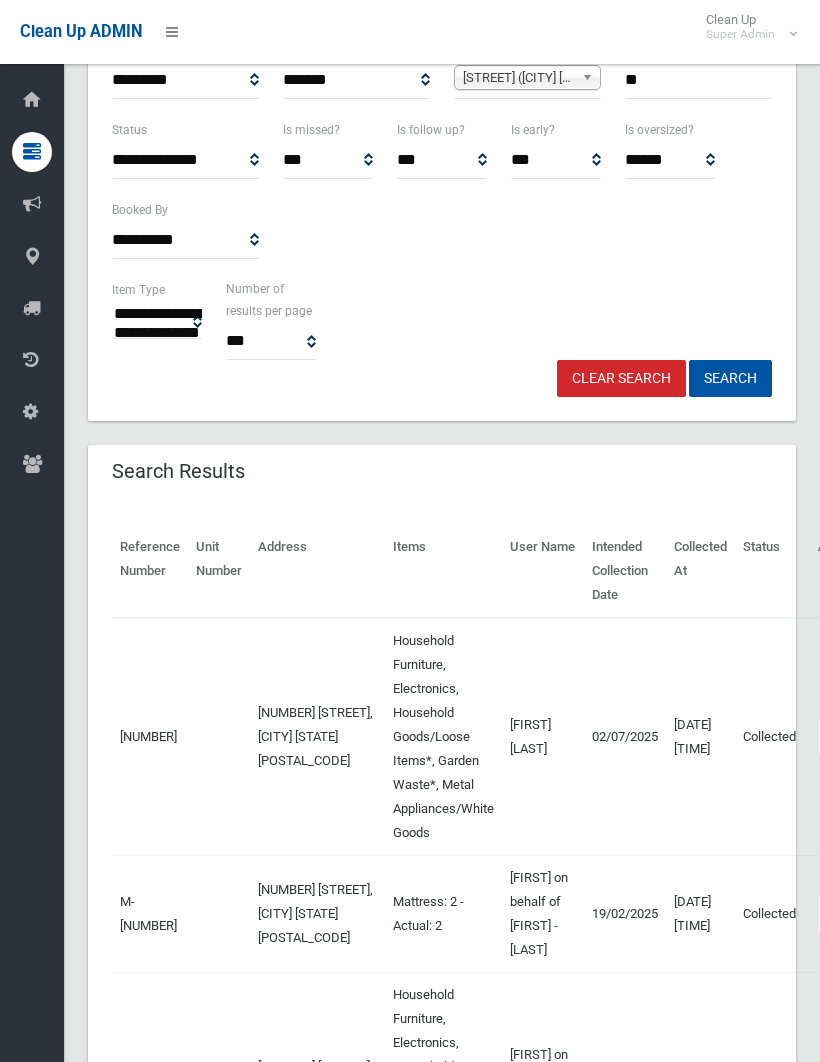 click on "Actions" at bounding box center (866, 736) 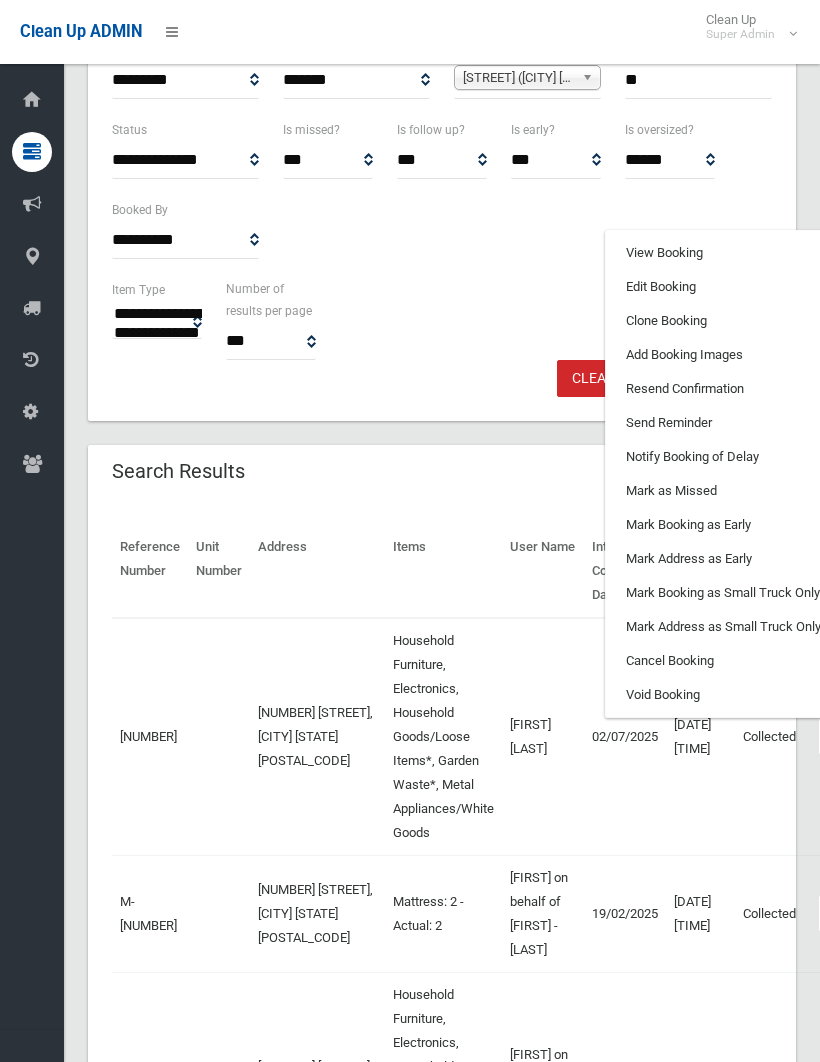 click on "Clone Booking" at bounding box center (725, 321) 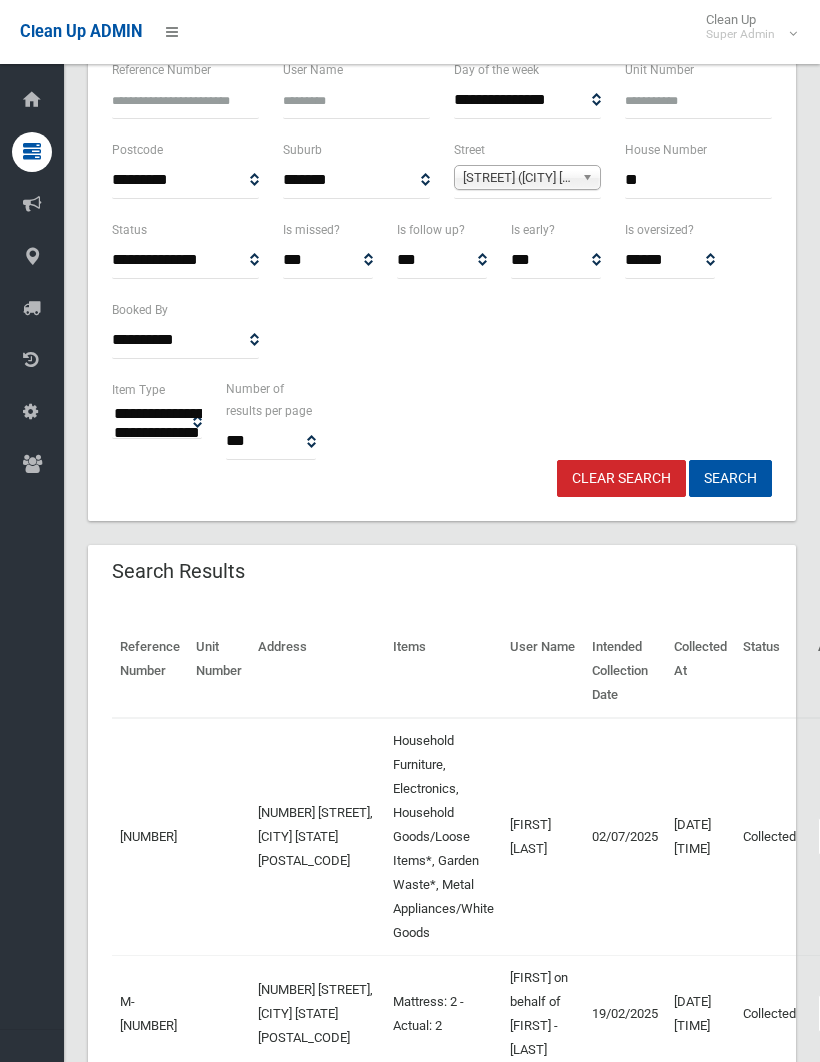 scroll, scrollTop: 175, scrollLeft: 0, axis: vertical 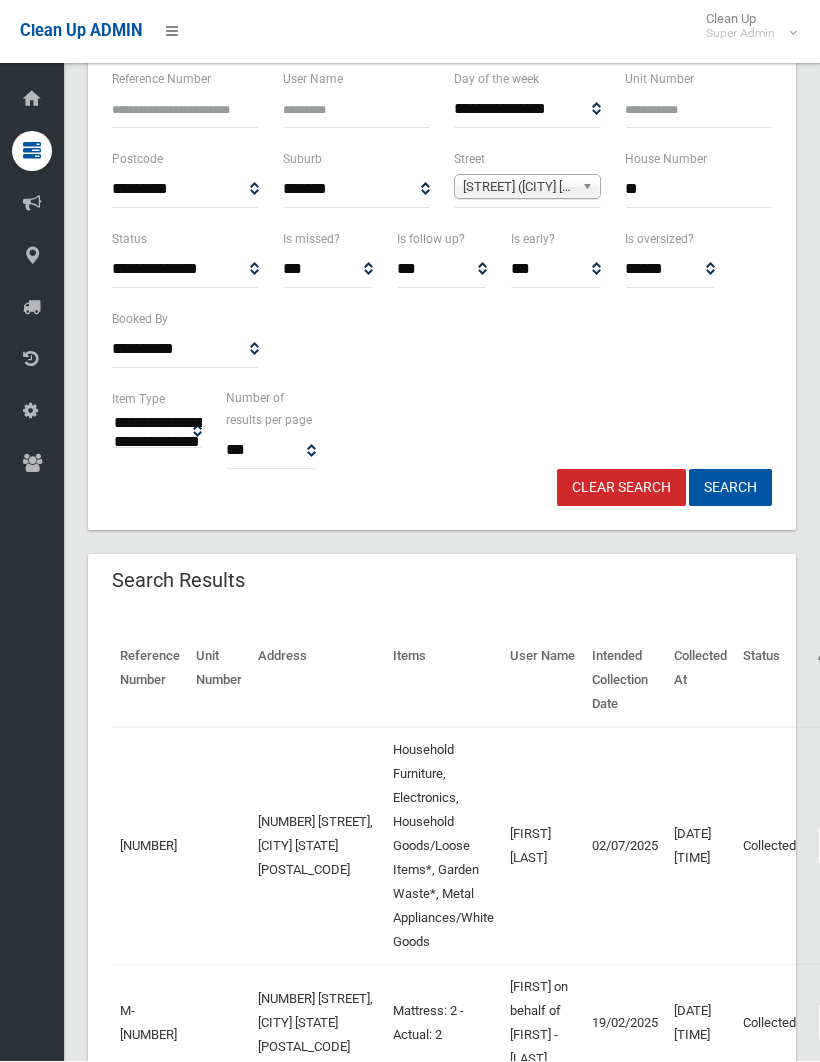 click on "**" at bounding box center (698, 190) 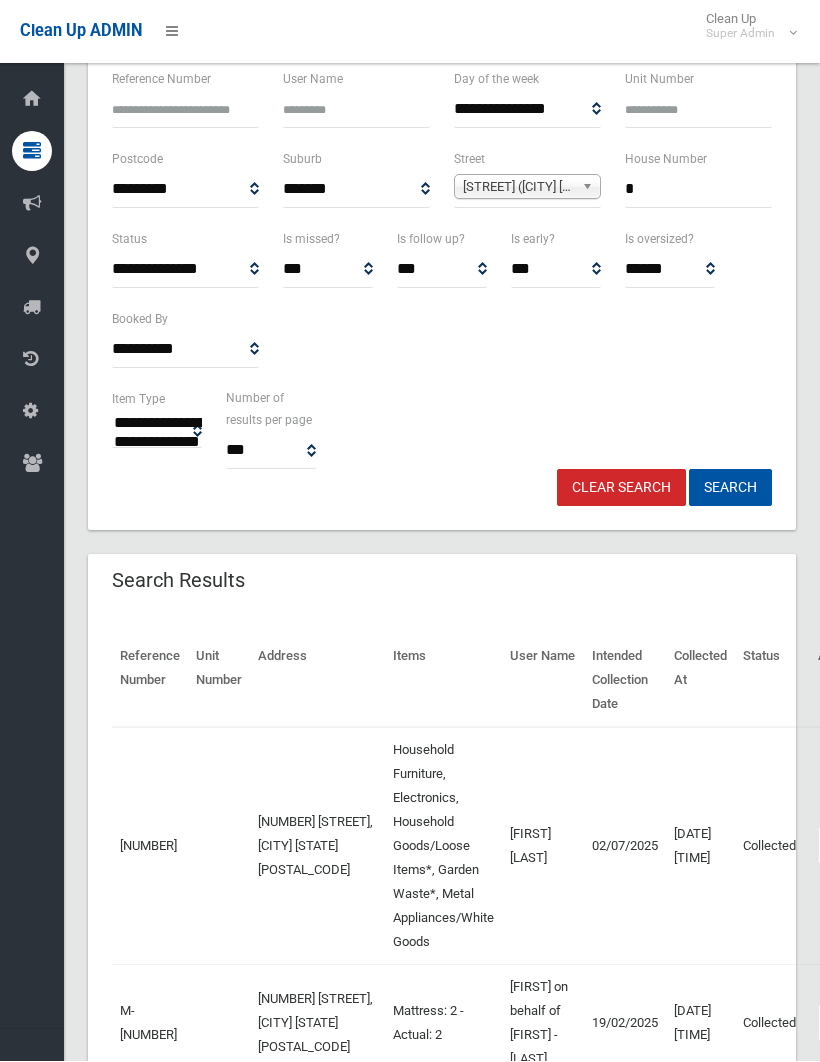 scroll, scrollTop: 176, scrollLeft: 0, axis: vertical 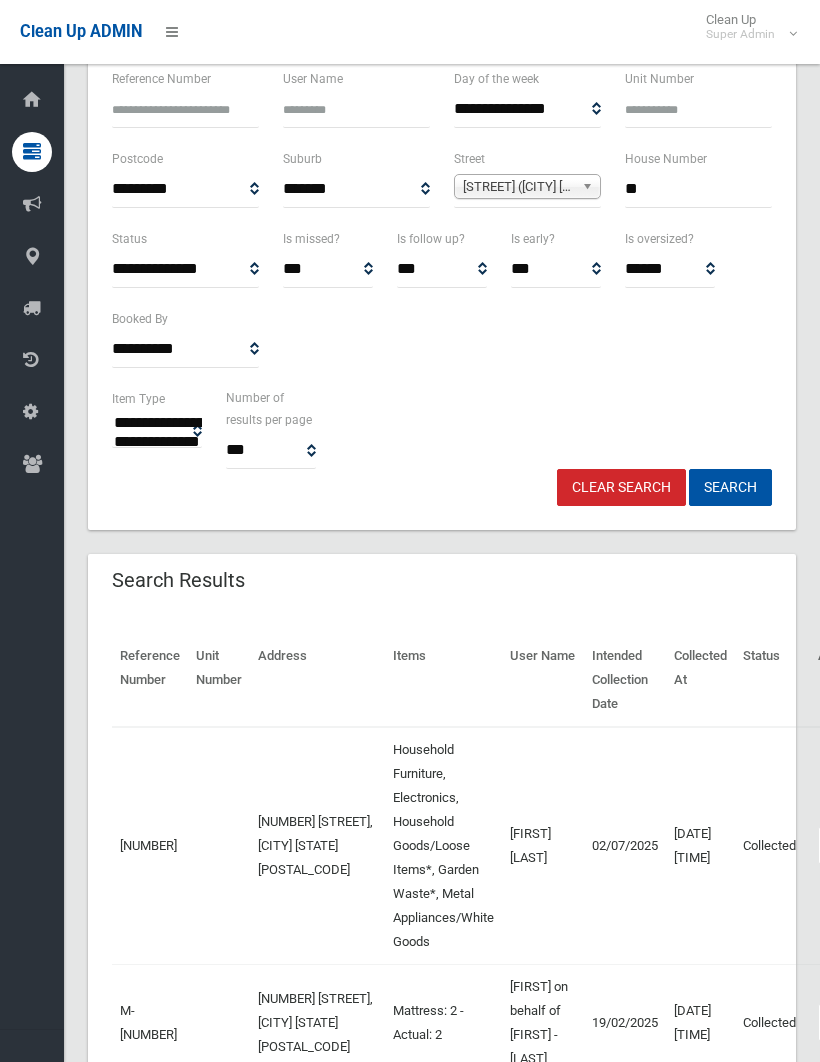 type on "**" 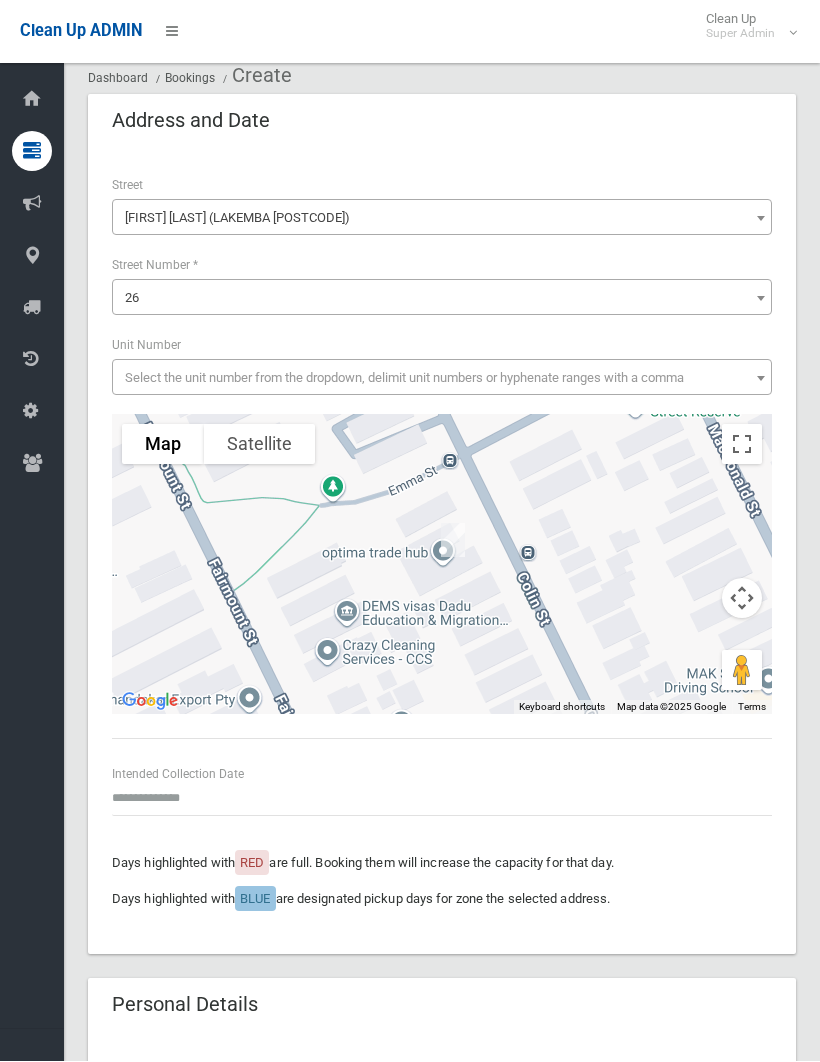 scroll, scrollTop: 69, scrollLeft: 0, axis: vertical 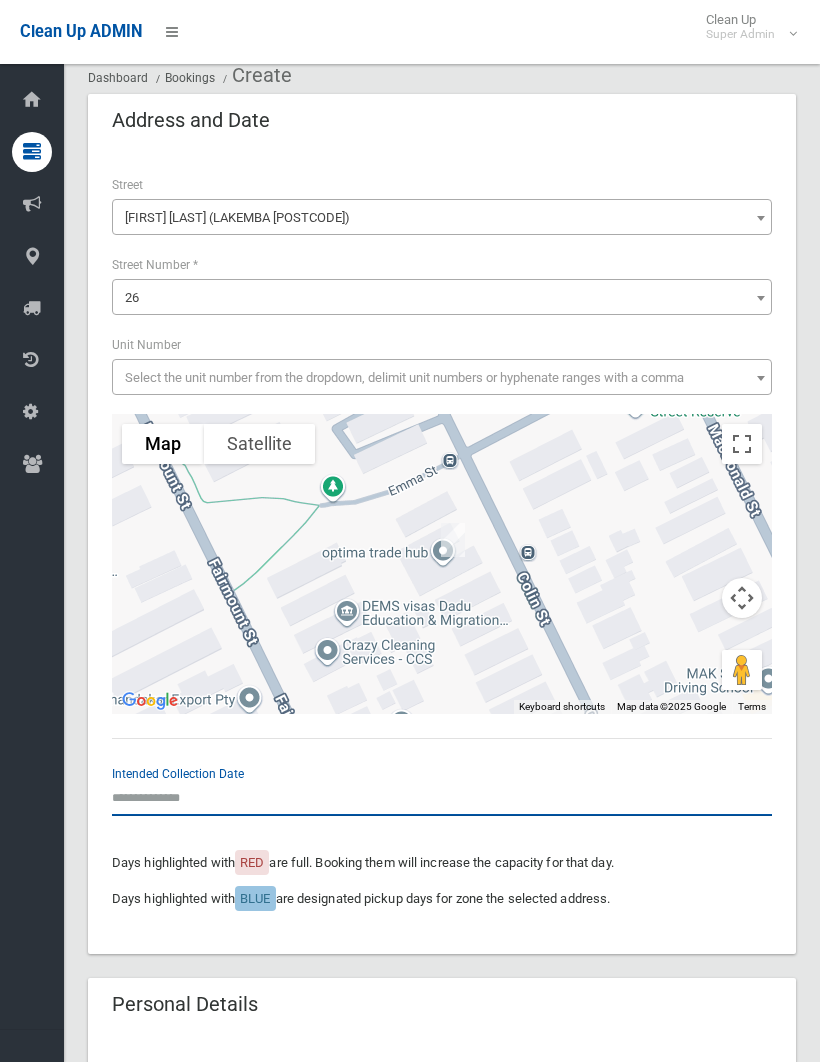 click at bounding box center [442, 797] 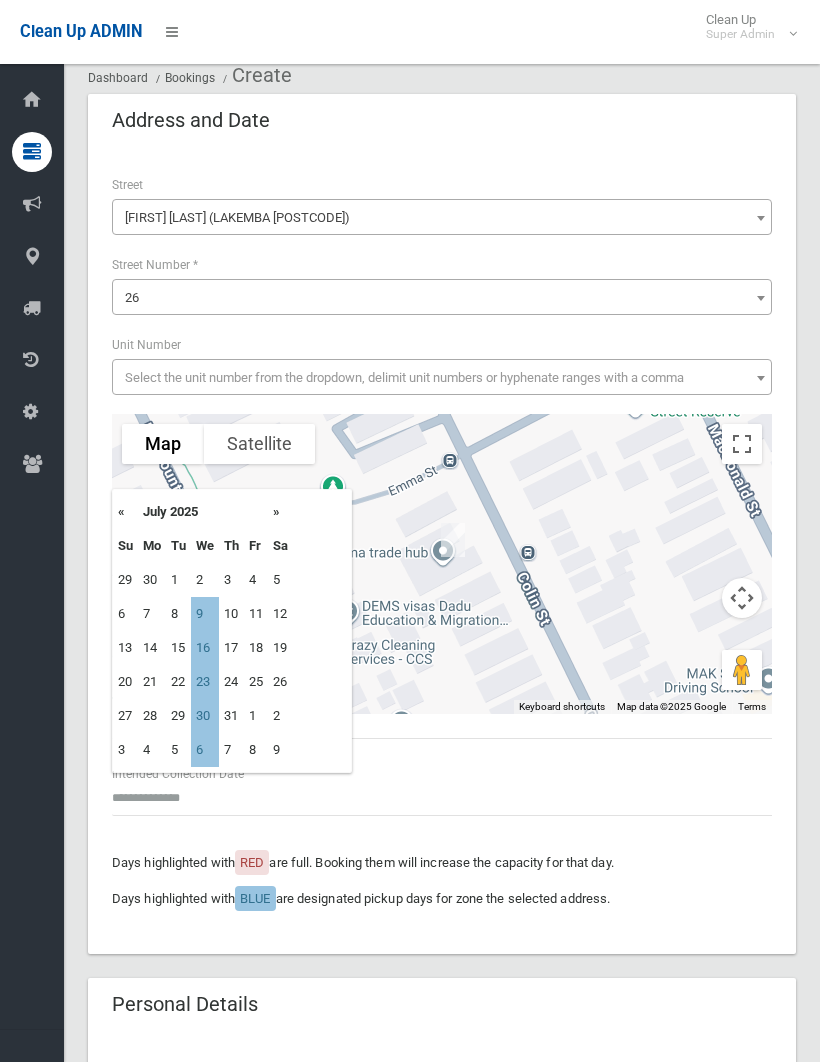 click on "16" at bounding box center [205, 614] 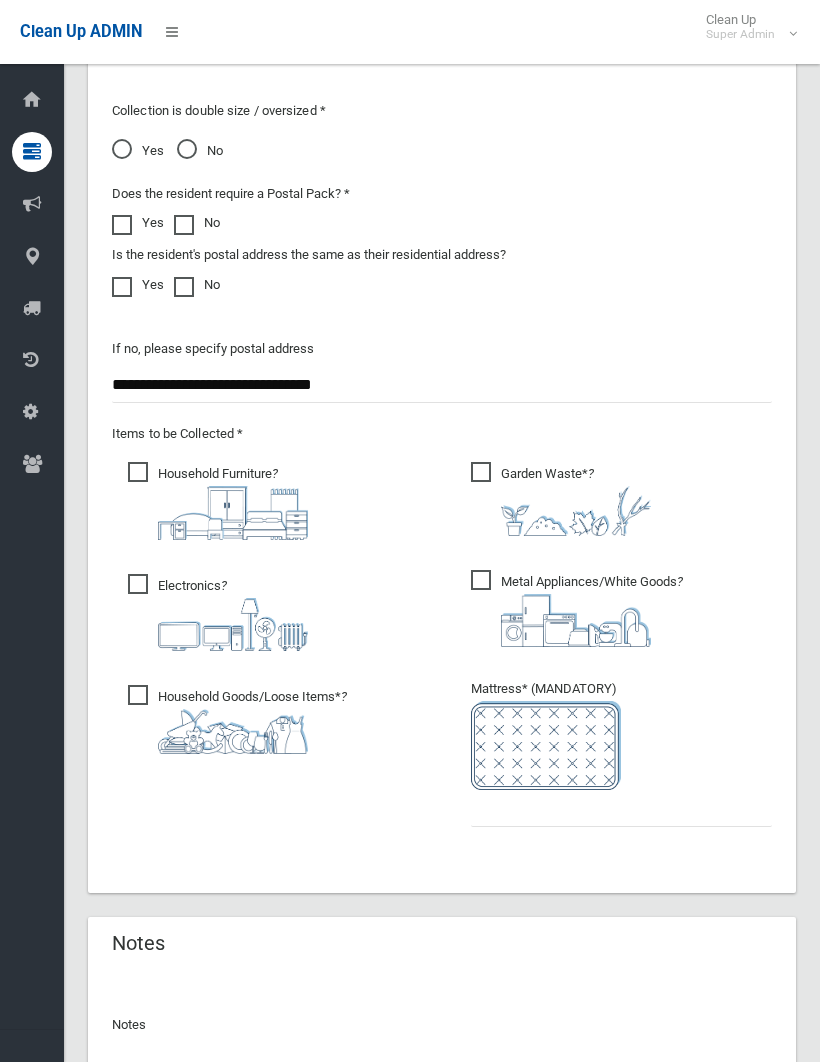 scroll, scrollTop: 1606, scrollLeft: 0, axis: vertical 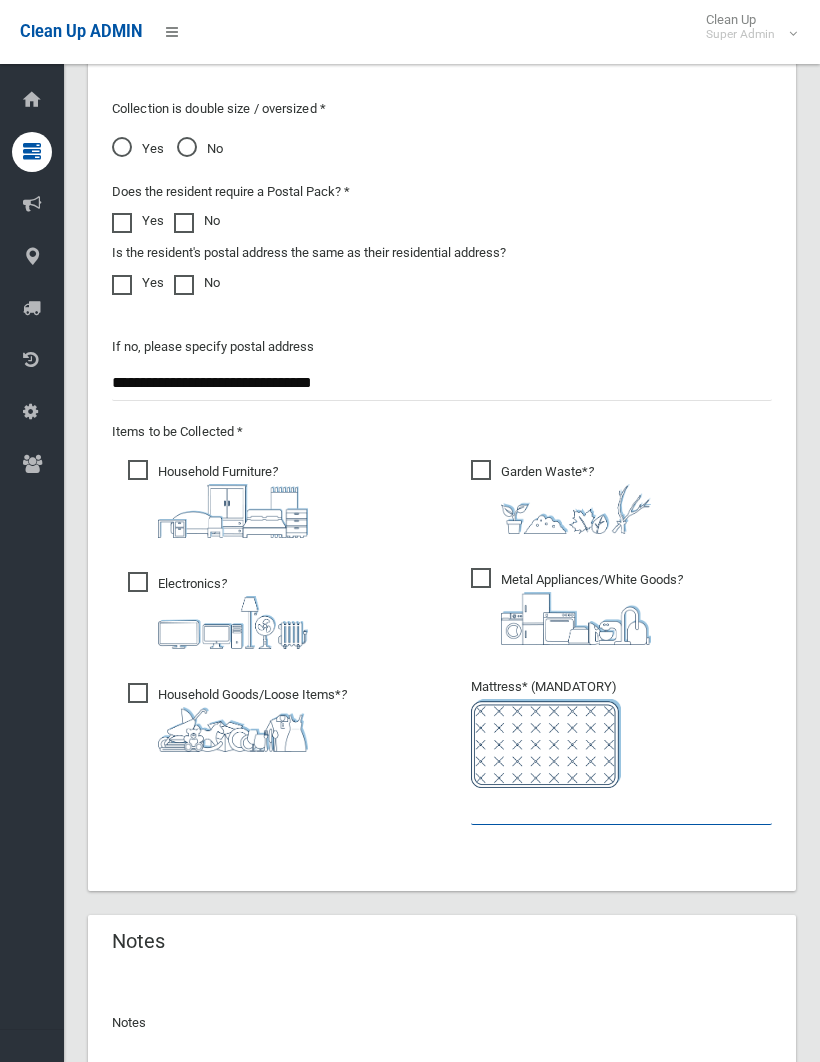 click at bounding box center (621, 806) 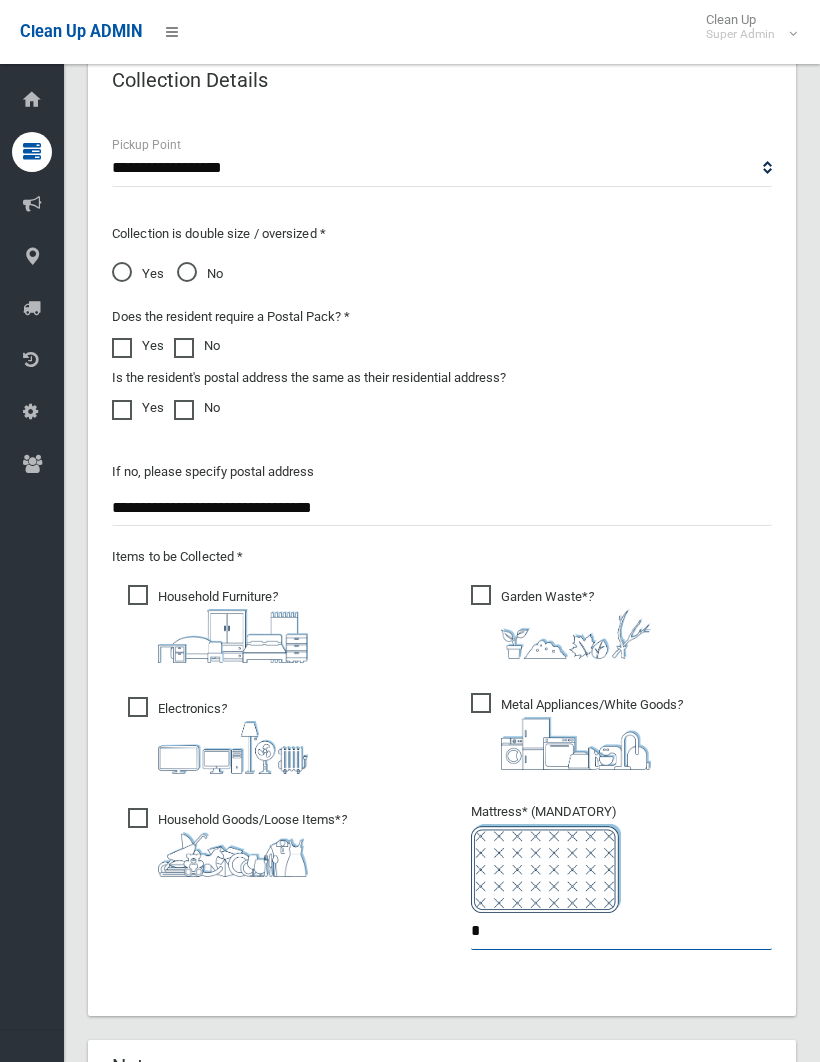 scroll, scrollTop: 1746, scrollLeft: 0, axis: vertical 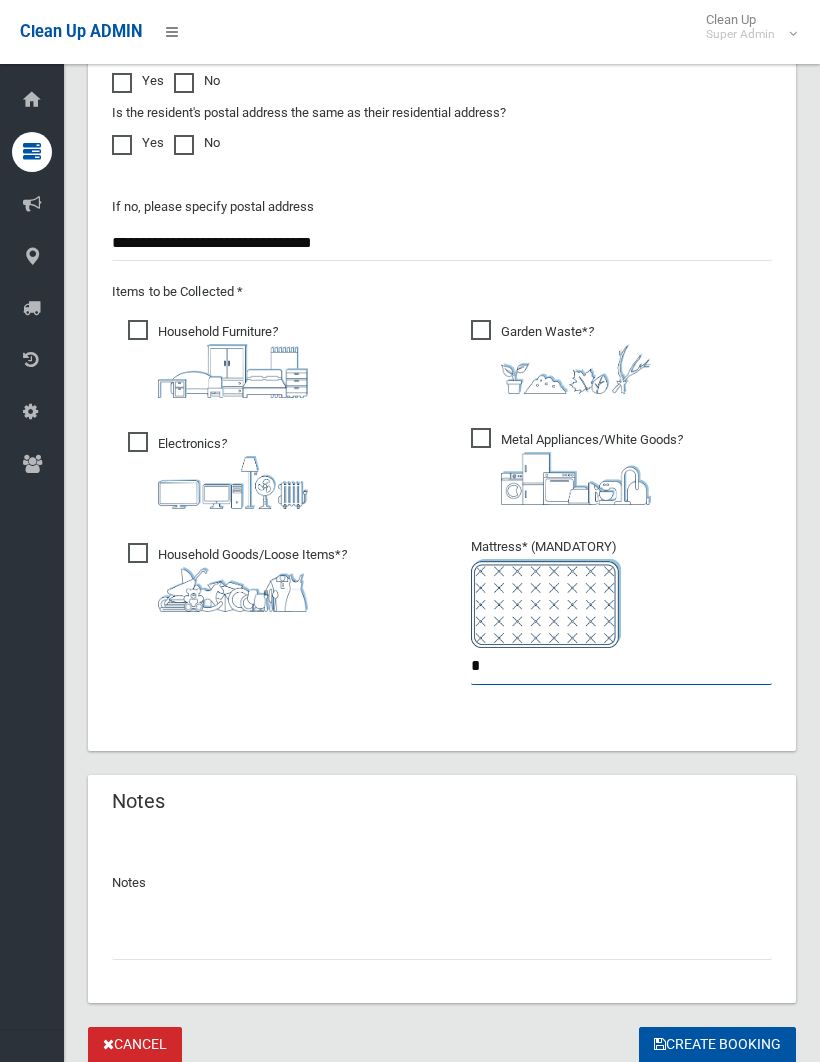 type on "*" 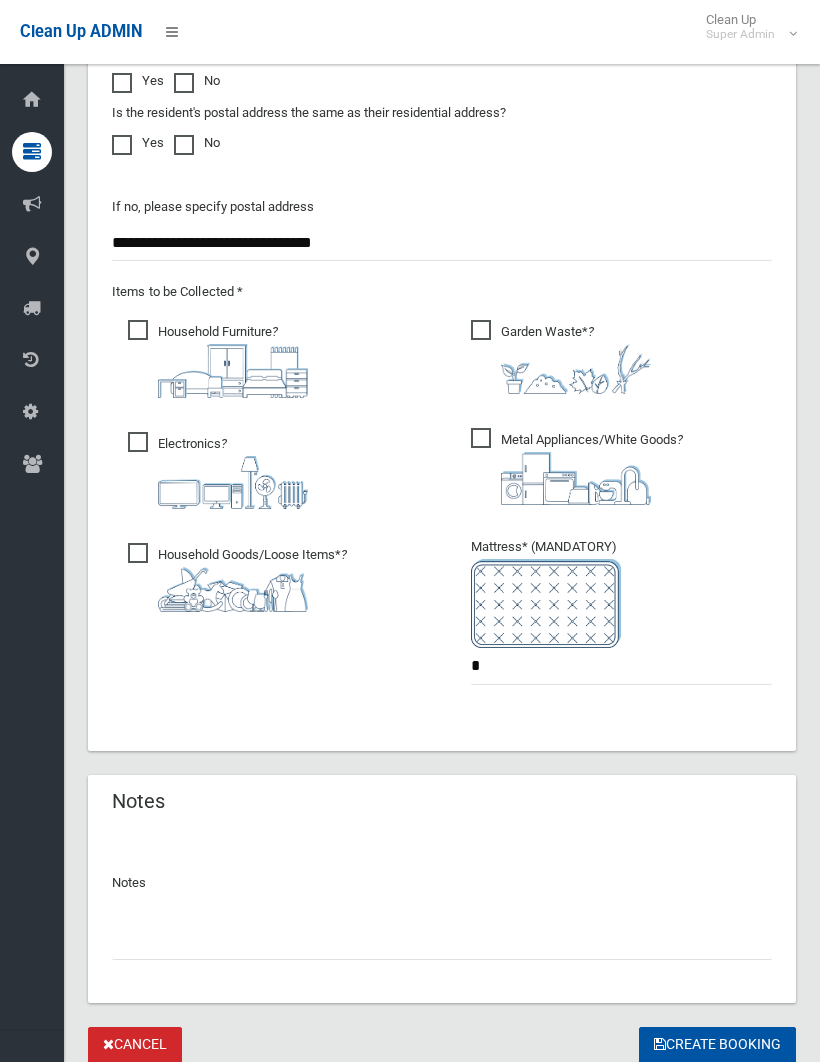 click on "Create Booking" at bounding box center [717, 1045] 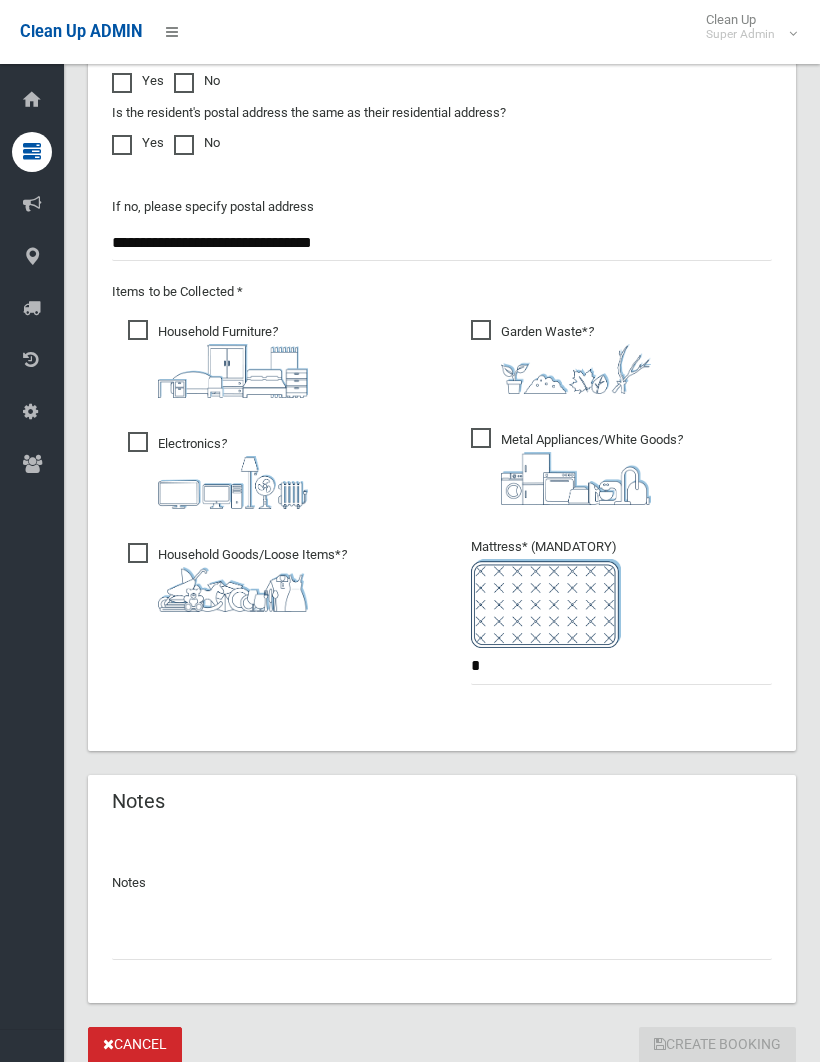 scroll, scrollTop: 1815, scrollLeft: 0, axis: vertical 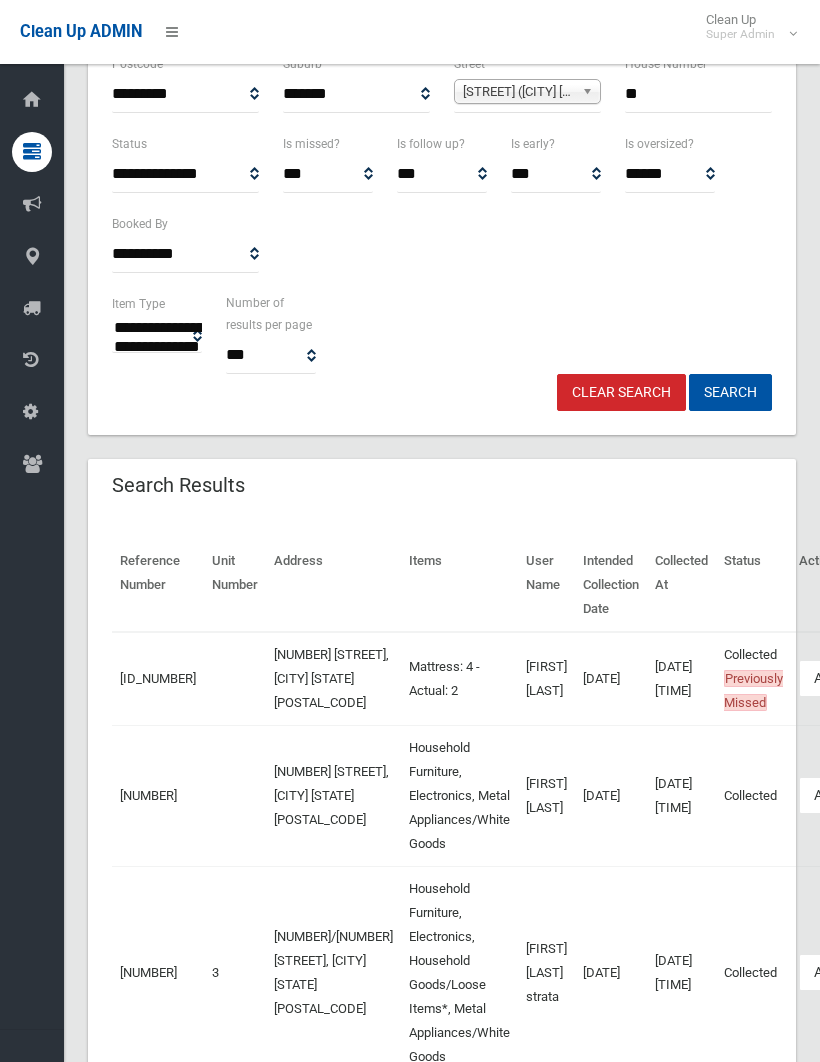 click on "Actions" at bounding box center [847, 678] 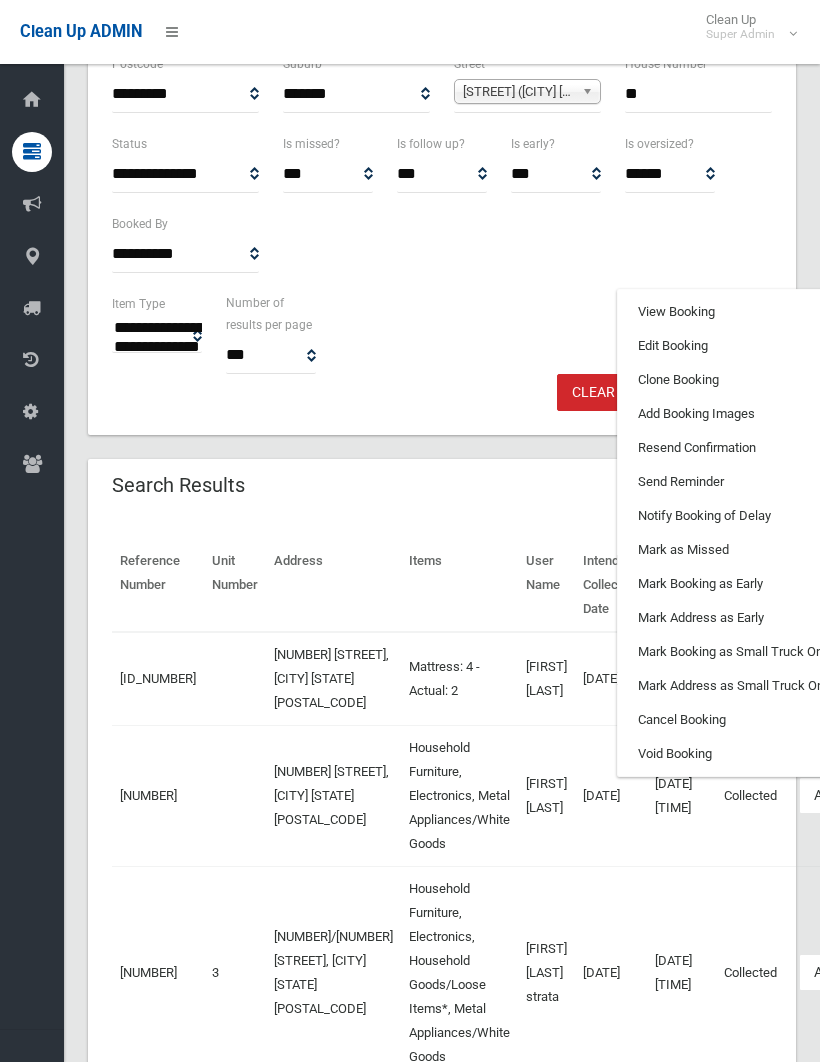 click on "Clone Booking" at bounding box center (737, 380) 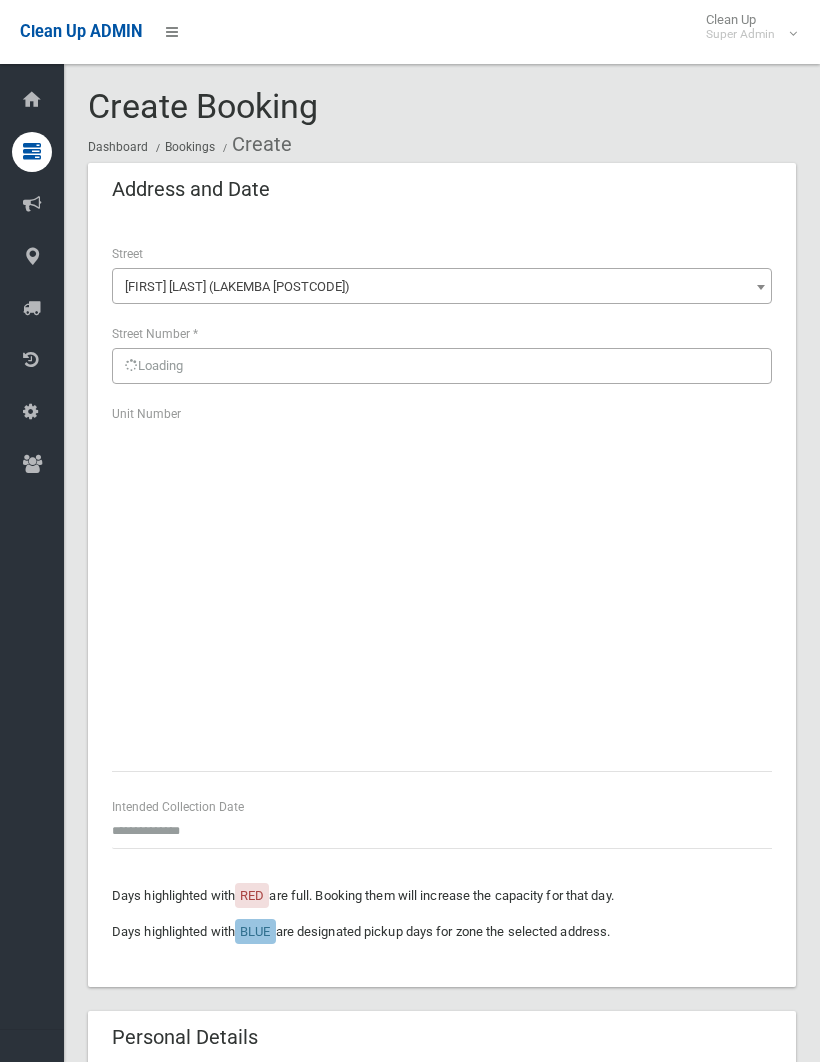 scroll, scrollTop: 0, scrollLeft: 0, axis: both 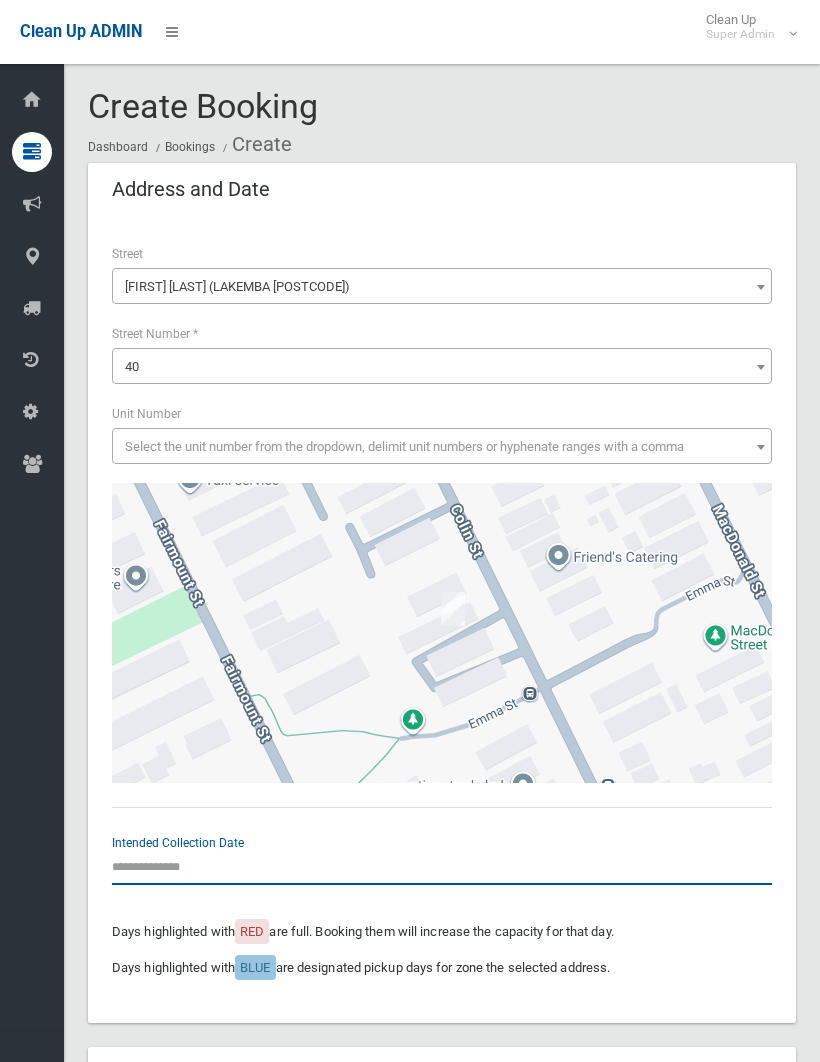 click at bounding box center [442, 866] 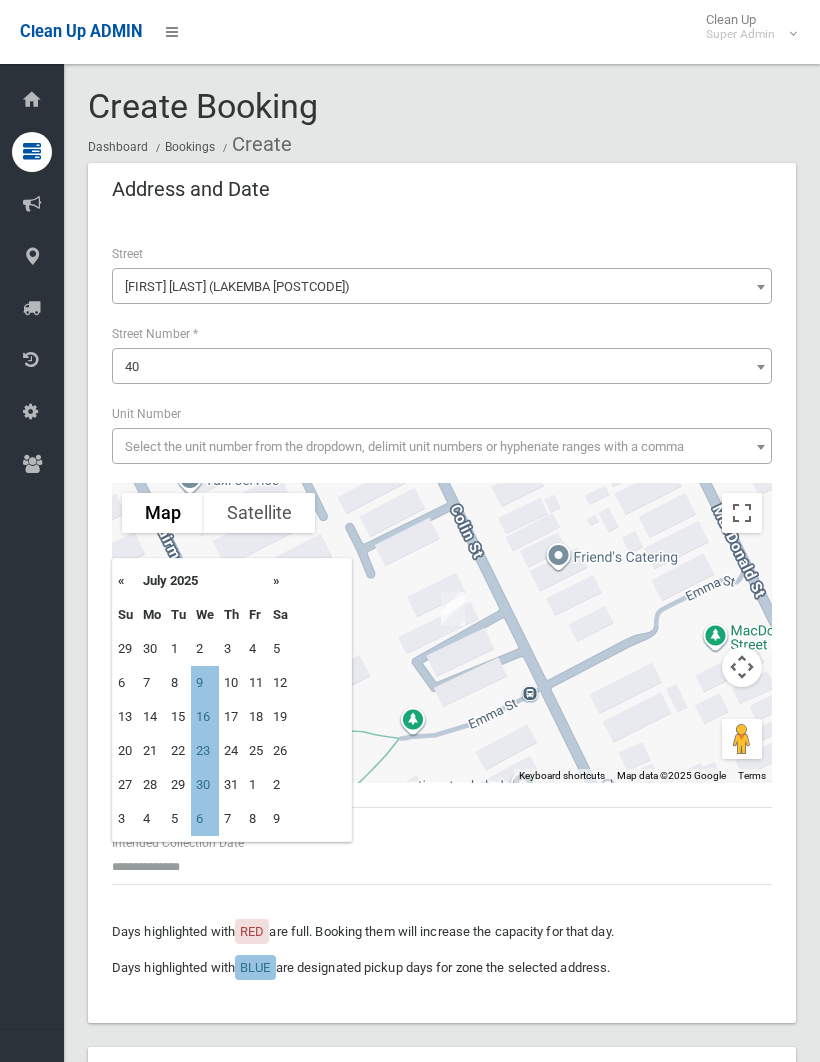 click on "9" at bounding box center [205, 683] 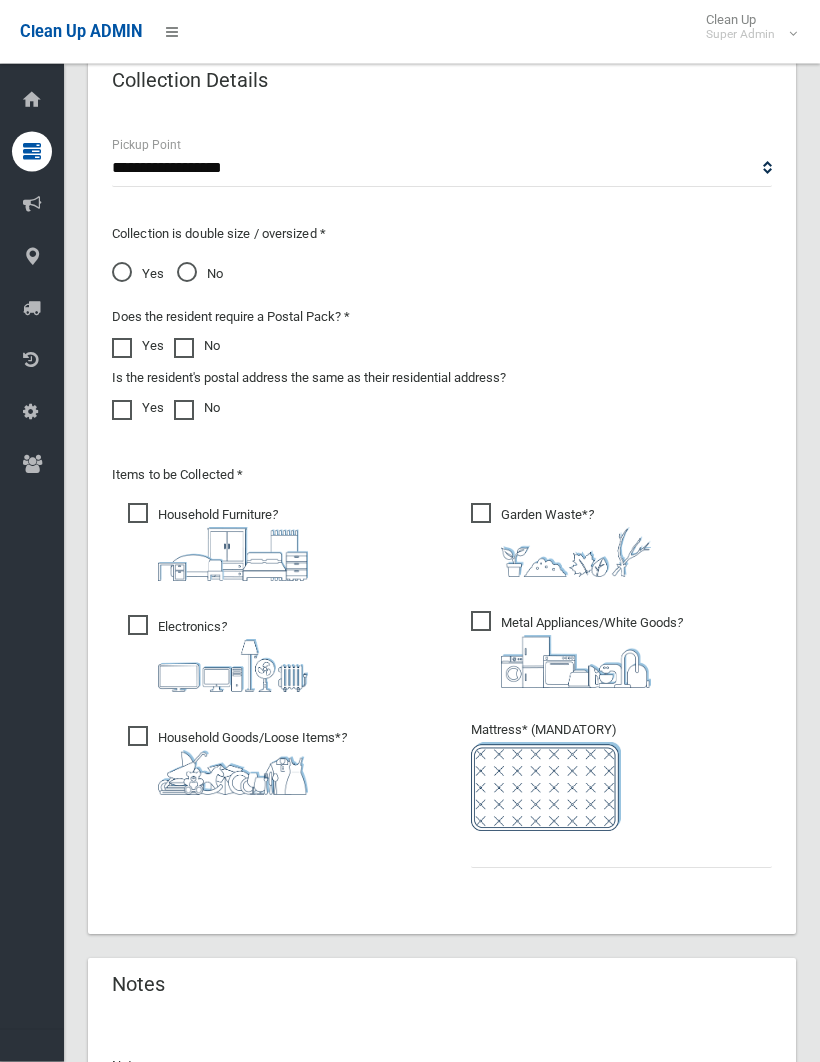 scroll, scrollTop: 1511, scrollLeft: 0, axis: vertical 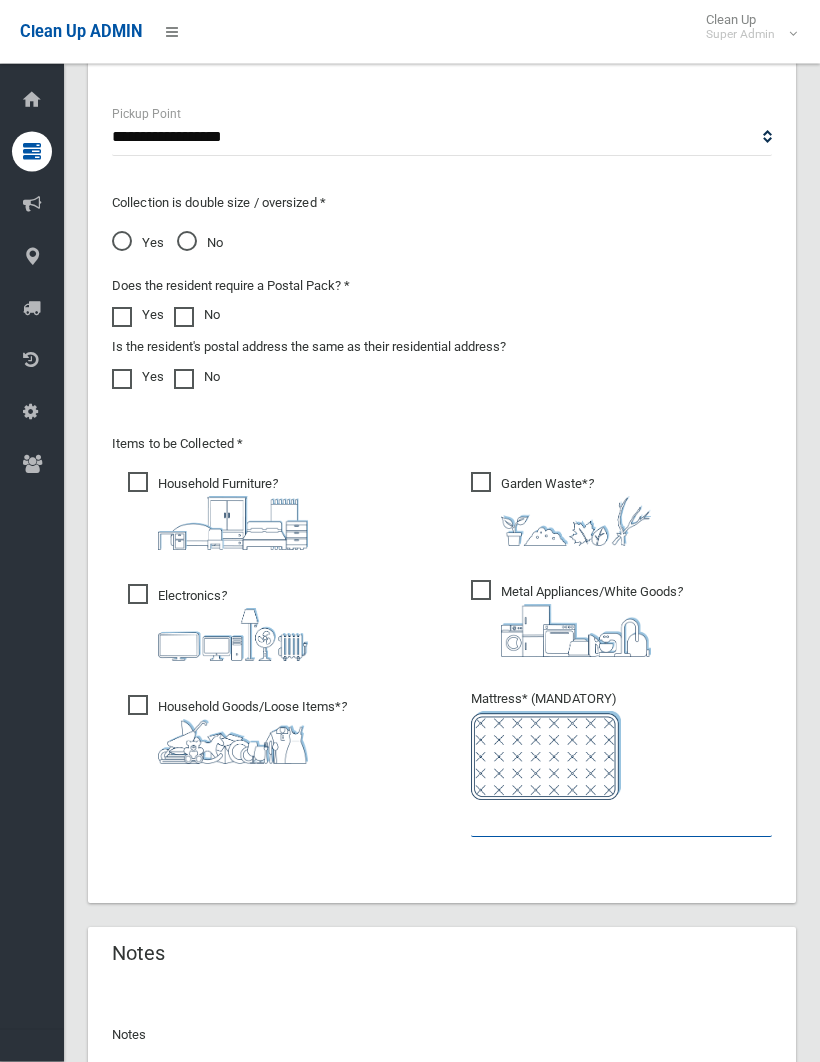 click at bounding box center (621, 819) 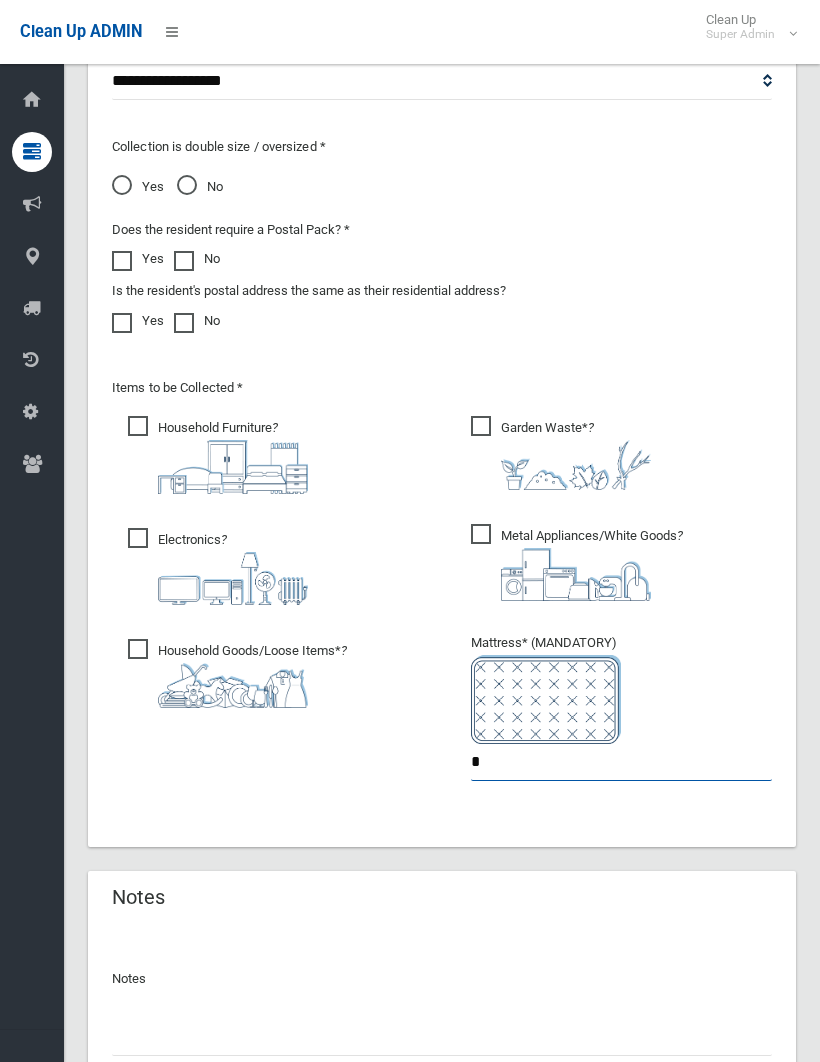 scroll, scrollTop: 1662, scrollLeft: 0, axis: vertical 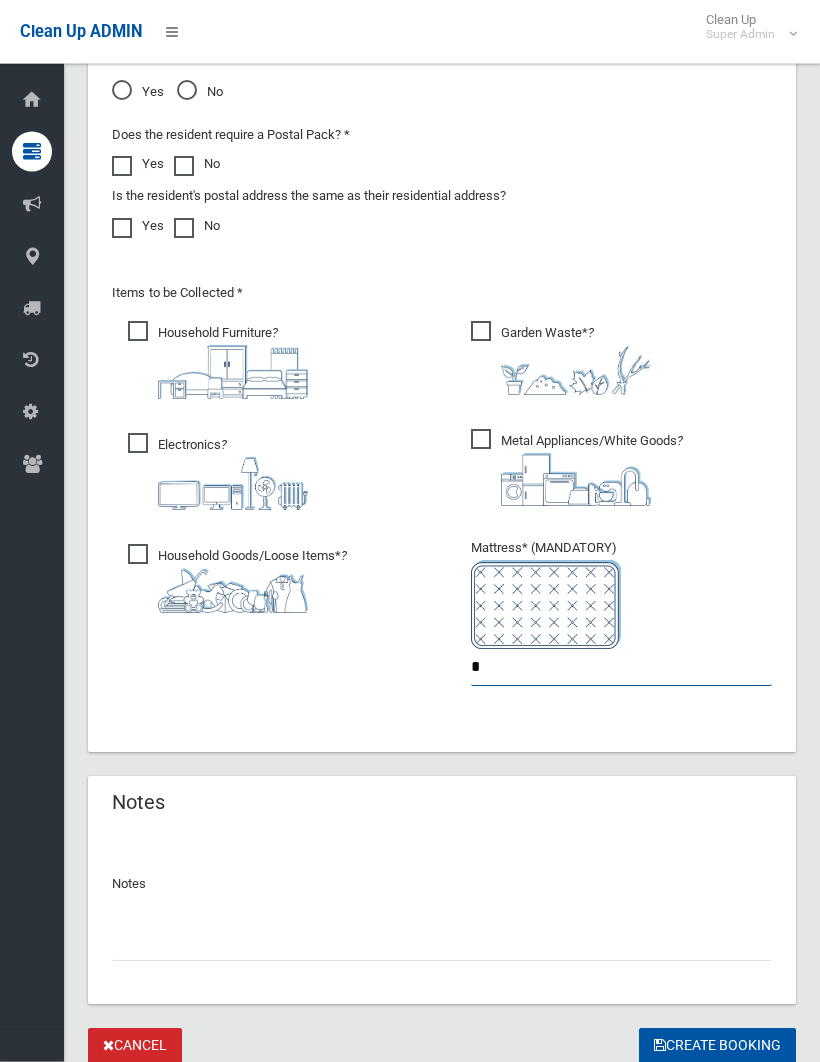 type on "*" 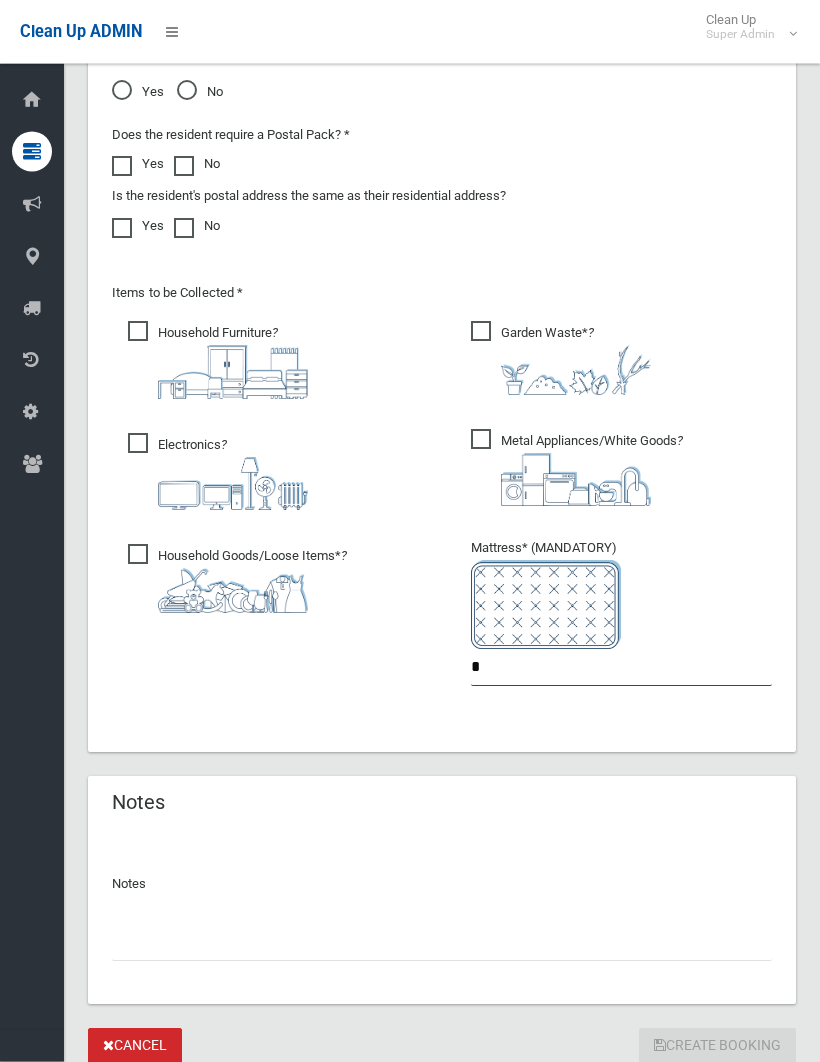 scroll, scrollTop: 0, scrollLeft: 0, axis: both 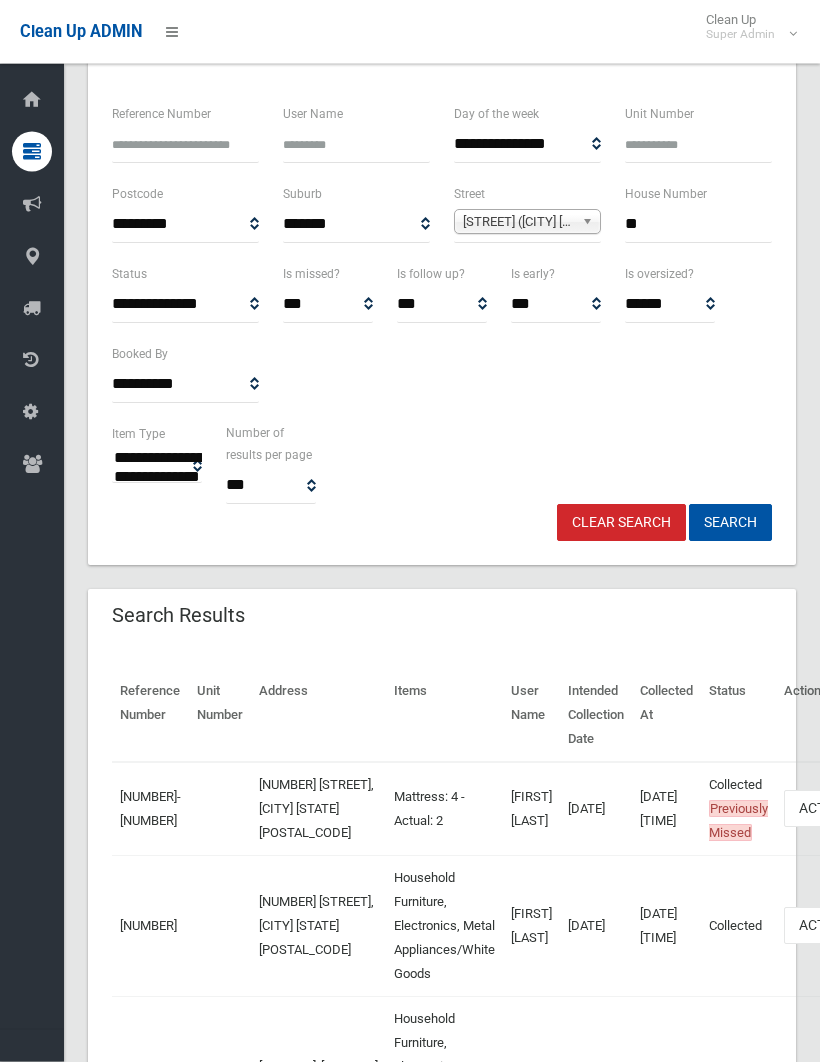 click on "**" at bounding box center [698, 225] 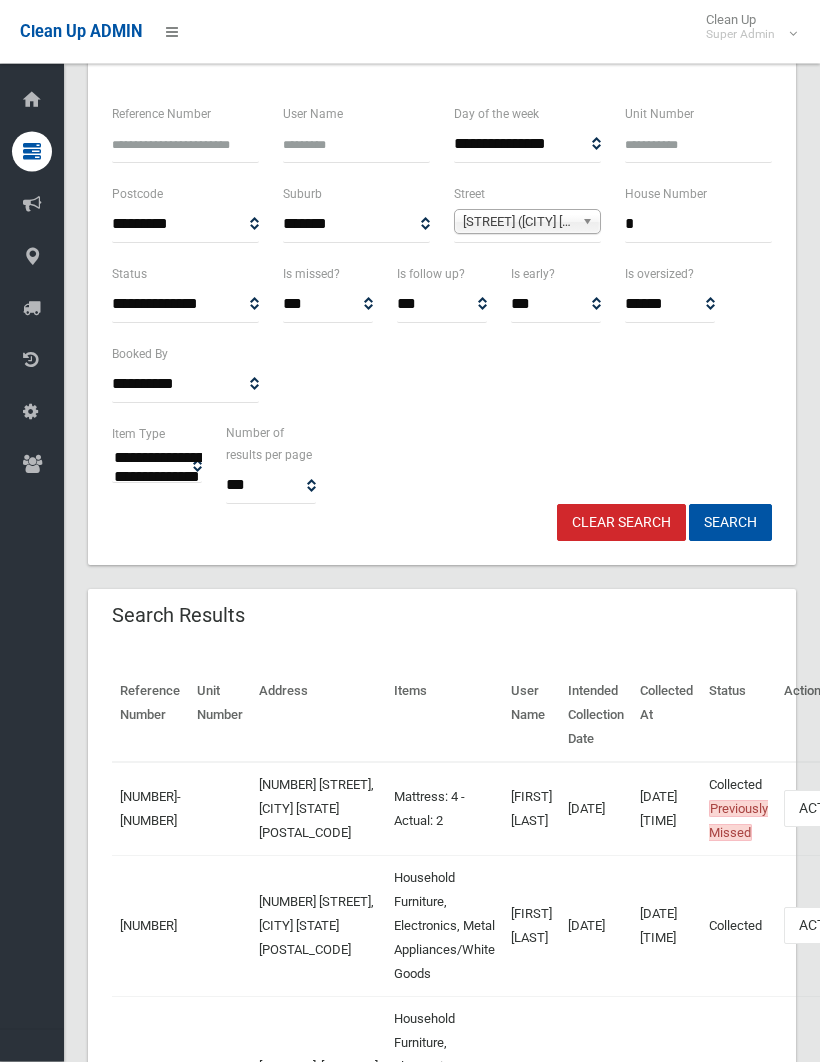 scroll, scrollTop: 141, scrollLeft: 0, axis: vertical 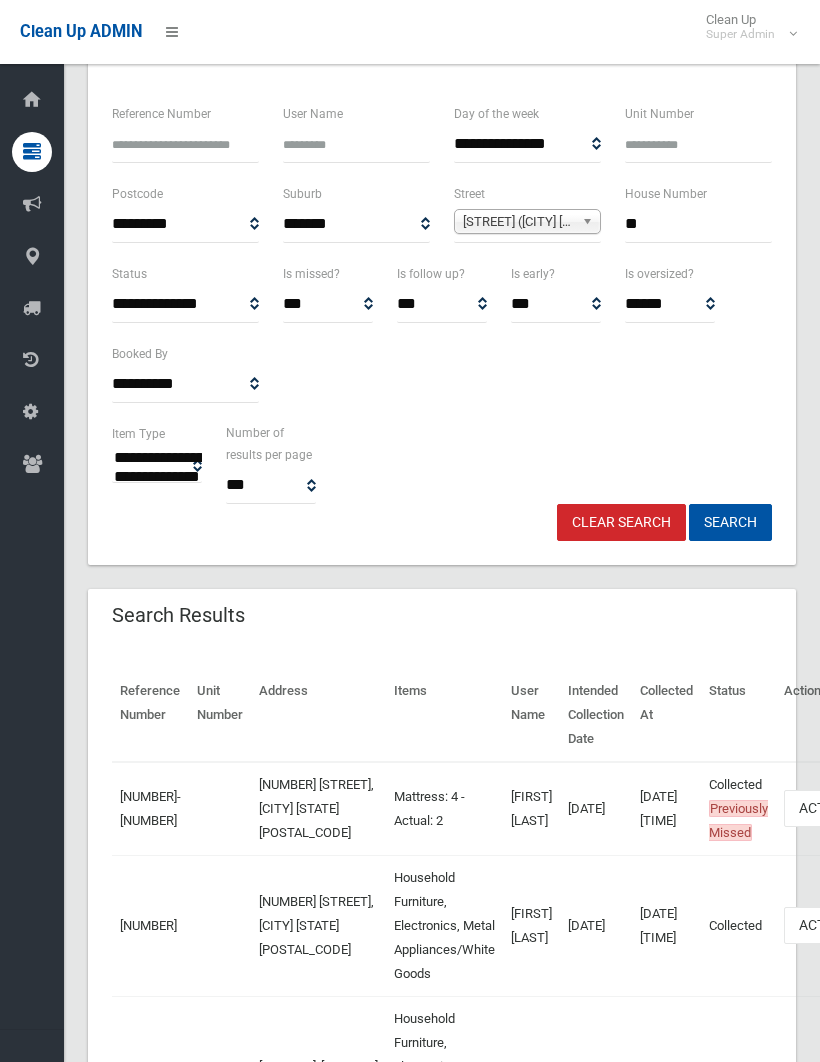 type on "**" 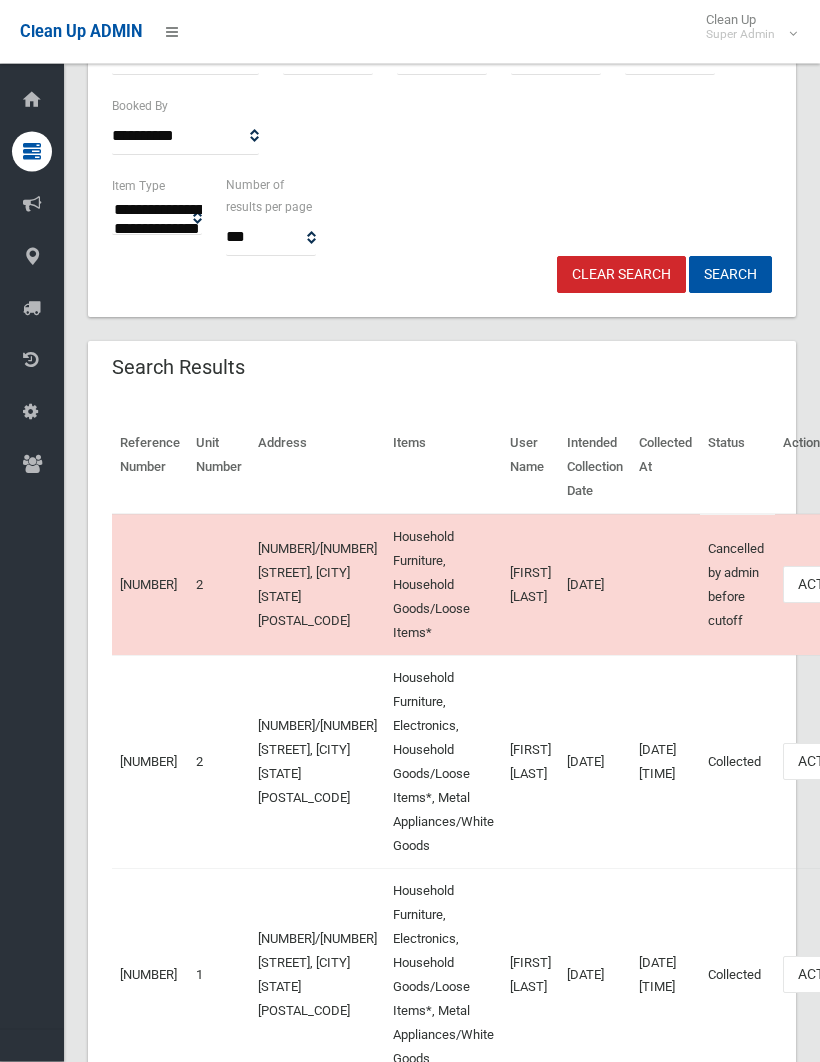 scroll, scrollTop: 389, scrollLeft: 0, axis: vertical 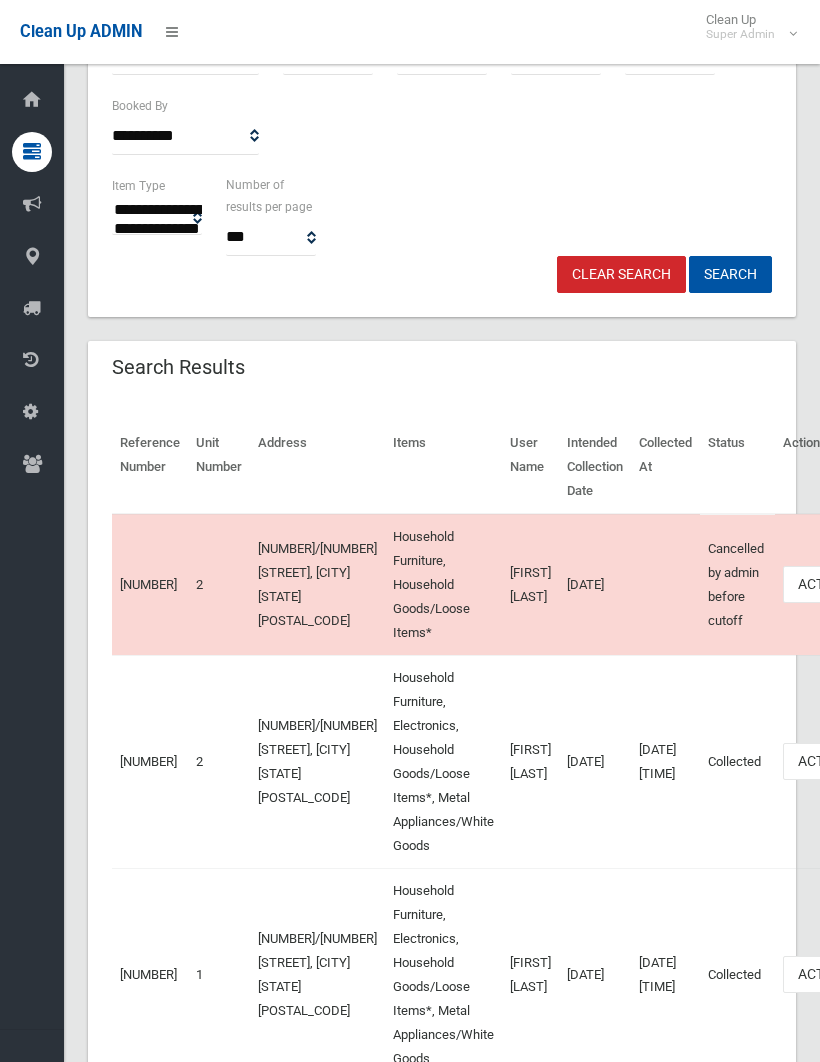 click on "Actions" at bounding box center (831, 584) 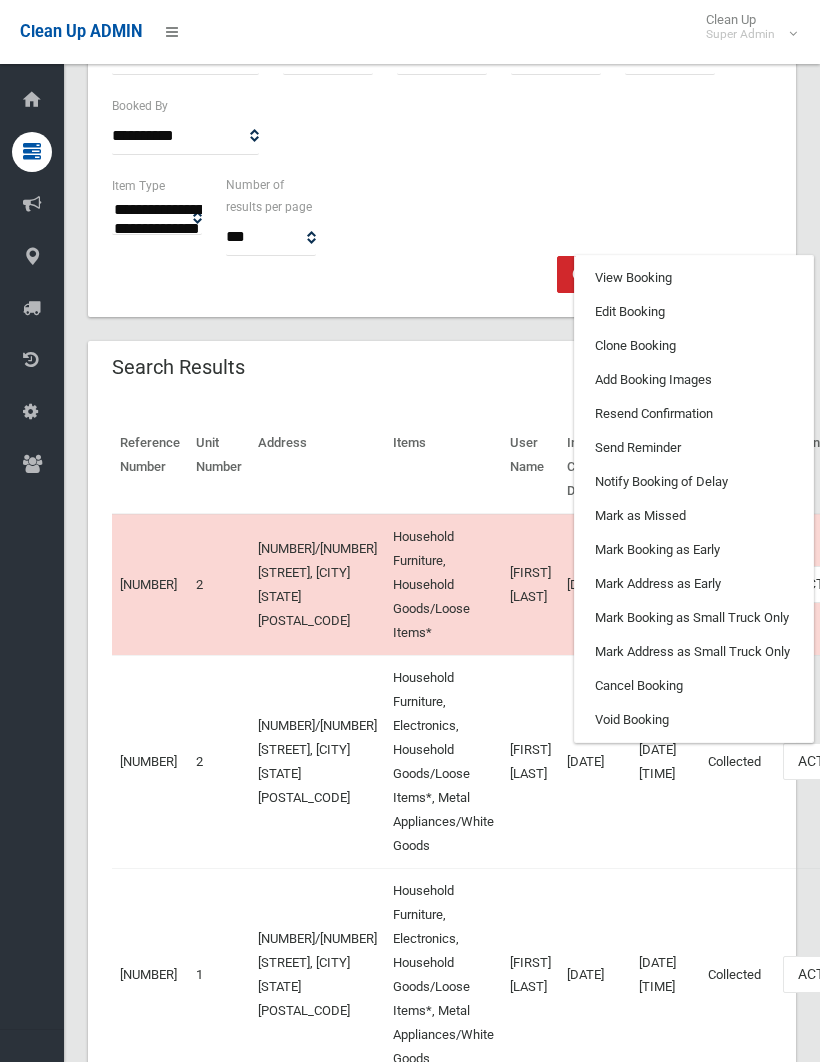 click on "Clone Booking" at bounding box center (694, 346) 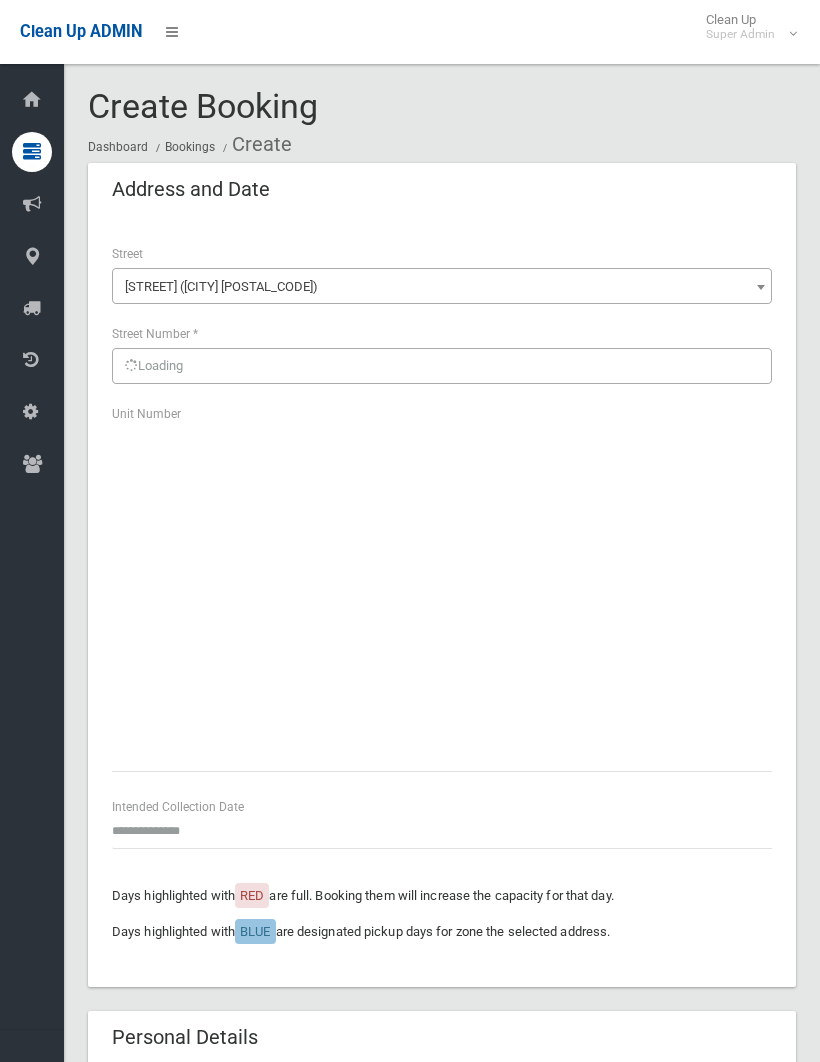 scroll, scrollTop: 0, scrollLeft: 0, axis: both 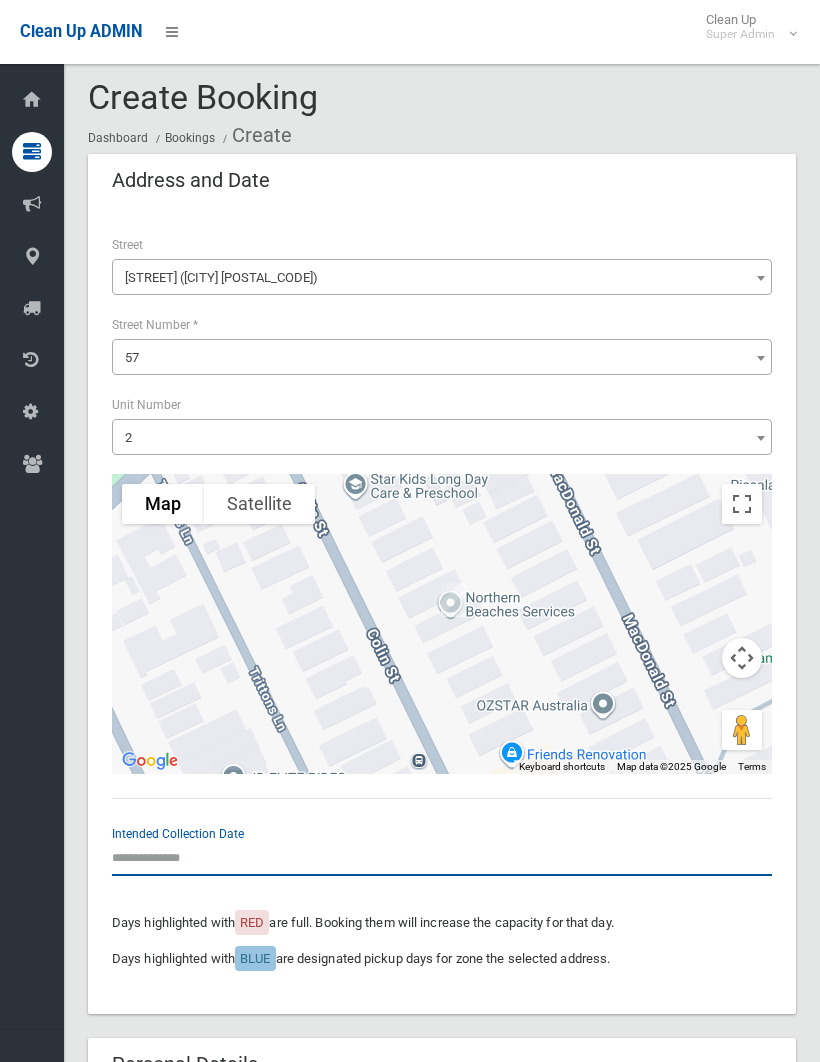 click at bounding box center [442, 857] 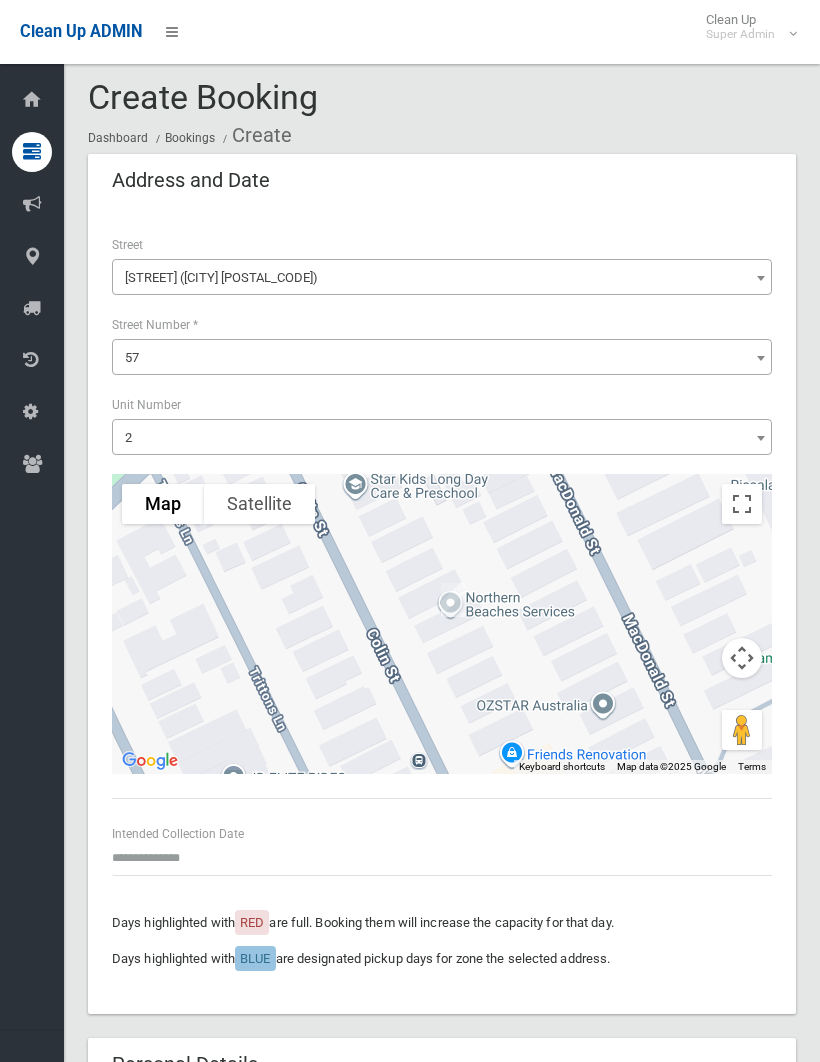click on "2" at bounding box center [442, 438] 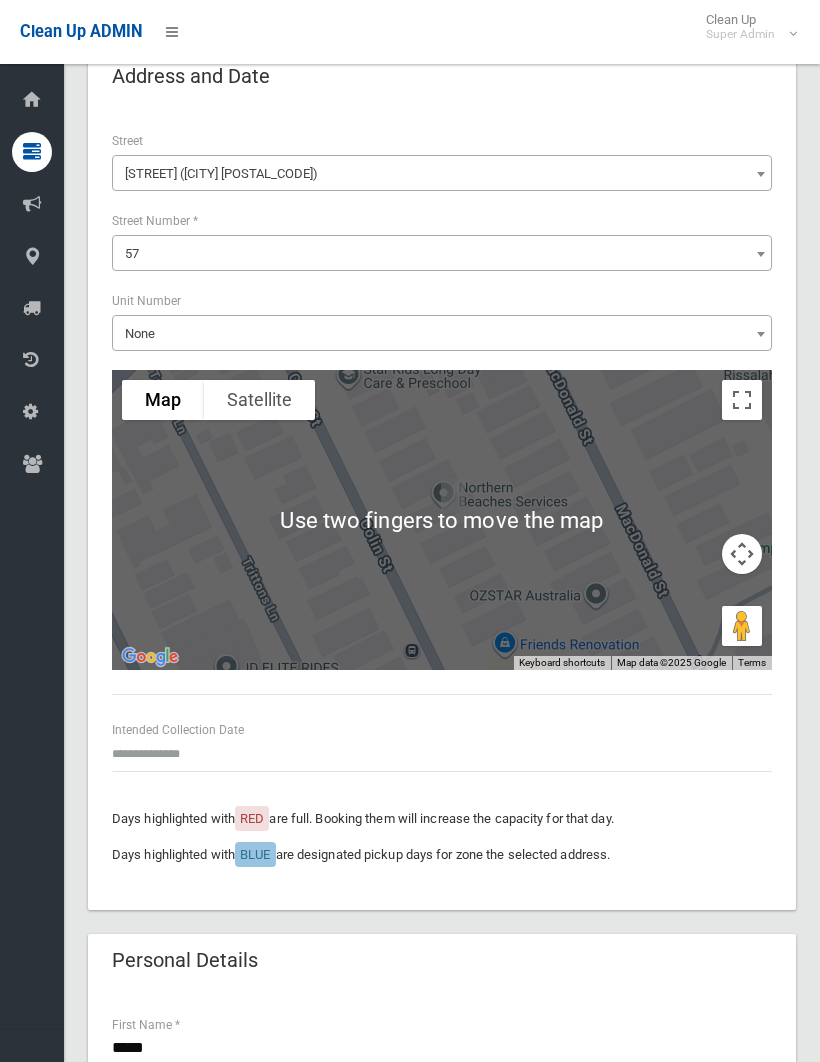 scroll, scrollTop: 115, scrollLeft: 0, axis: vertical 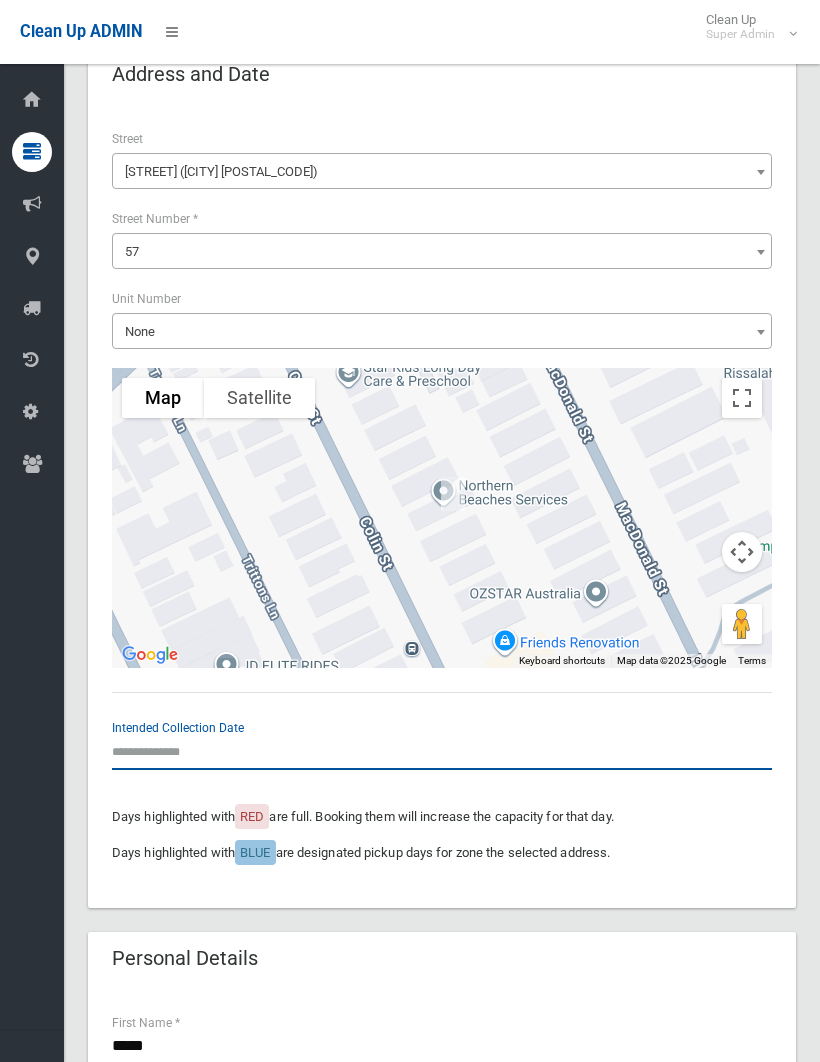 click at bounding box center (442, 751) 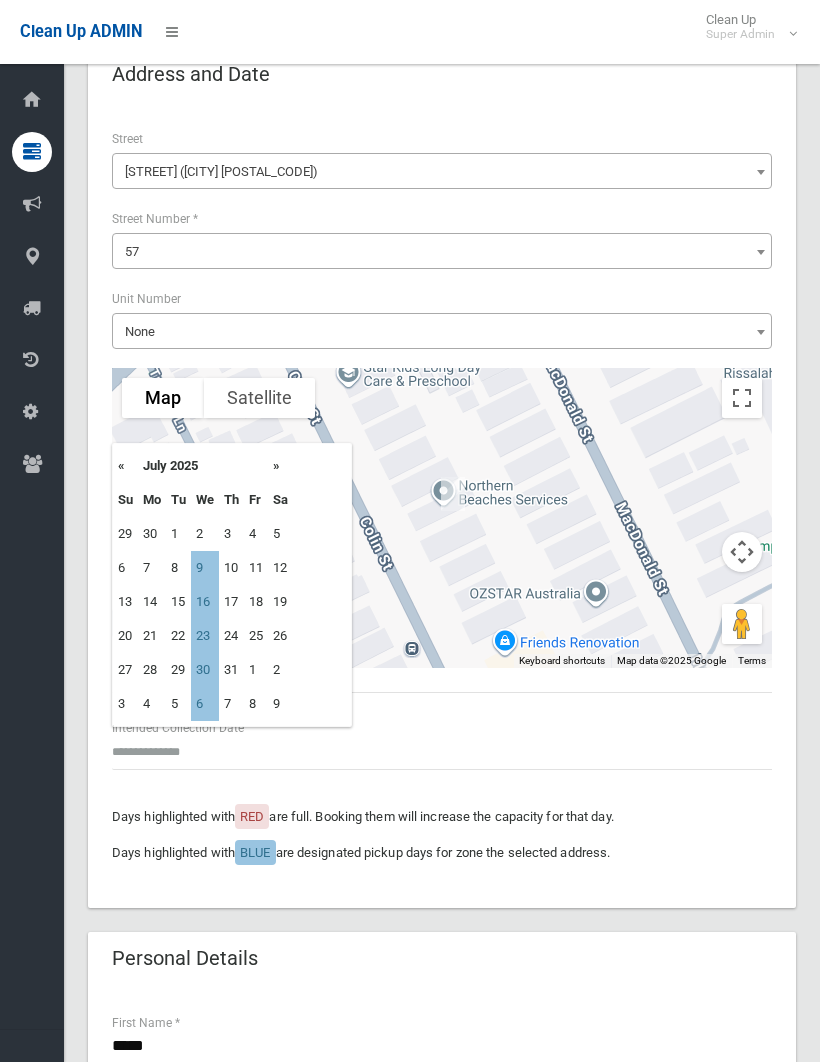 click on "9" at bounding box center [205, 568] 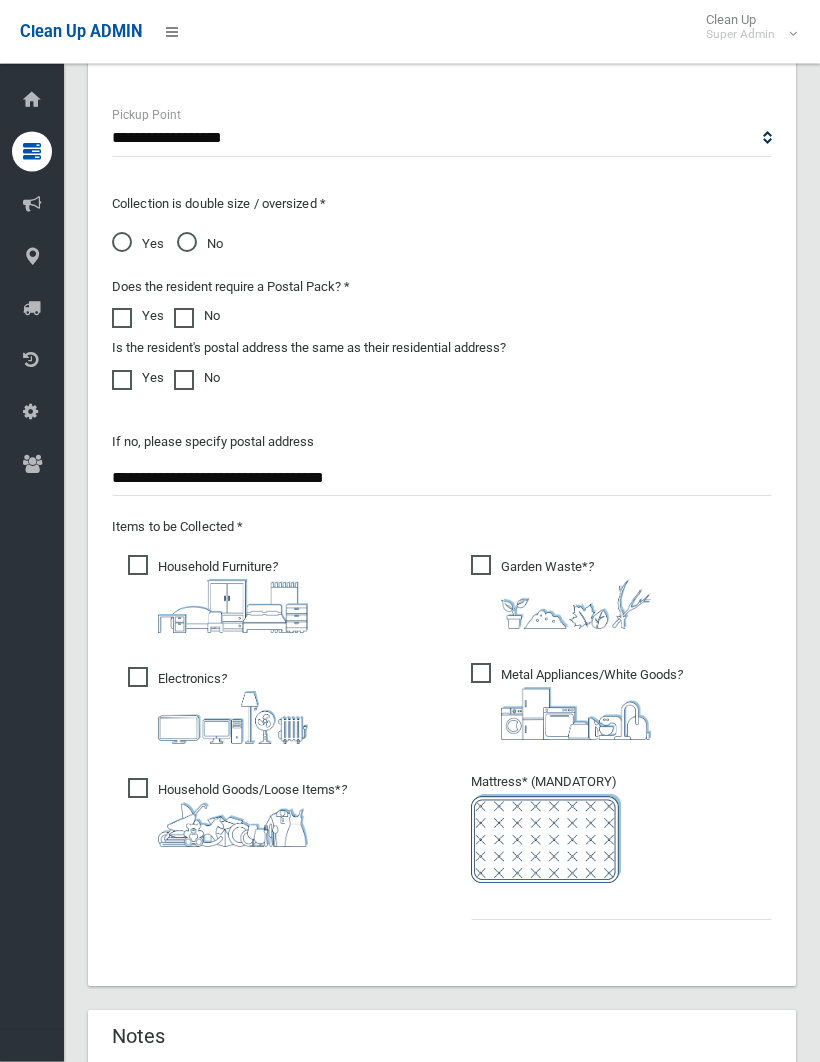 scroll, scrollTop: 1512, scrollLeft: 0, axis: vertical 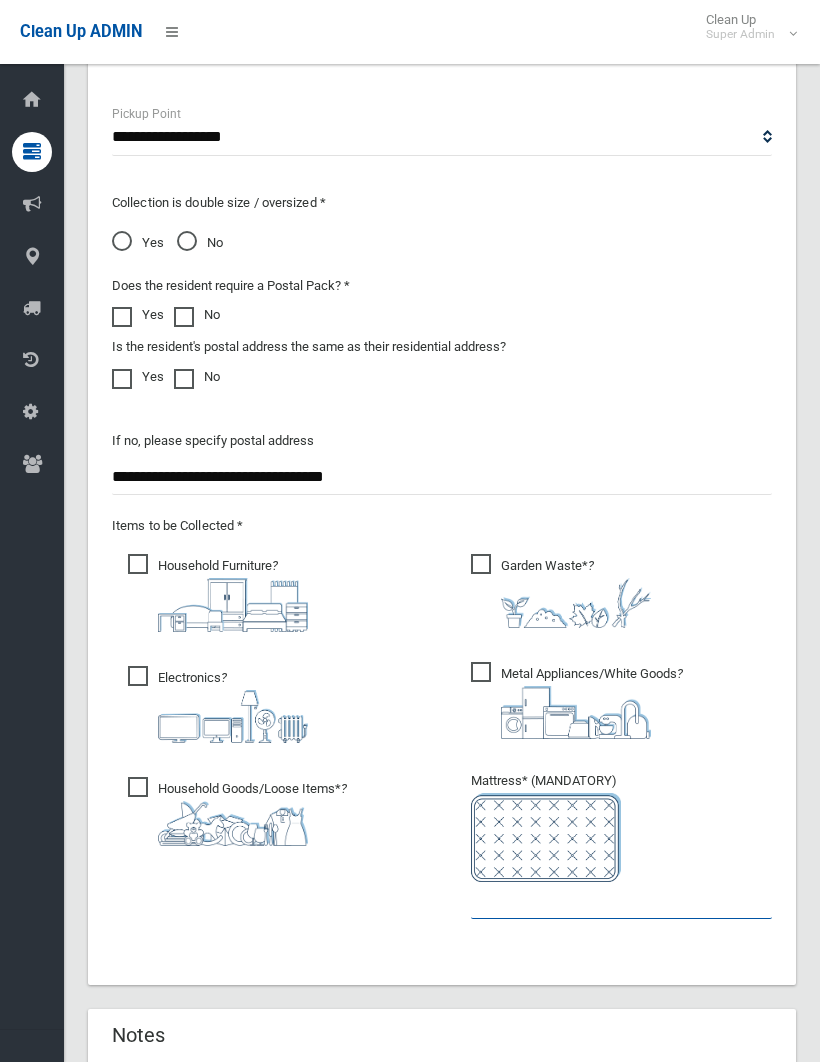click at bounding box center (621, 900) 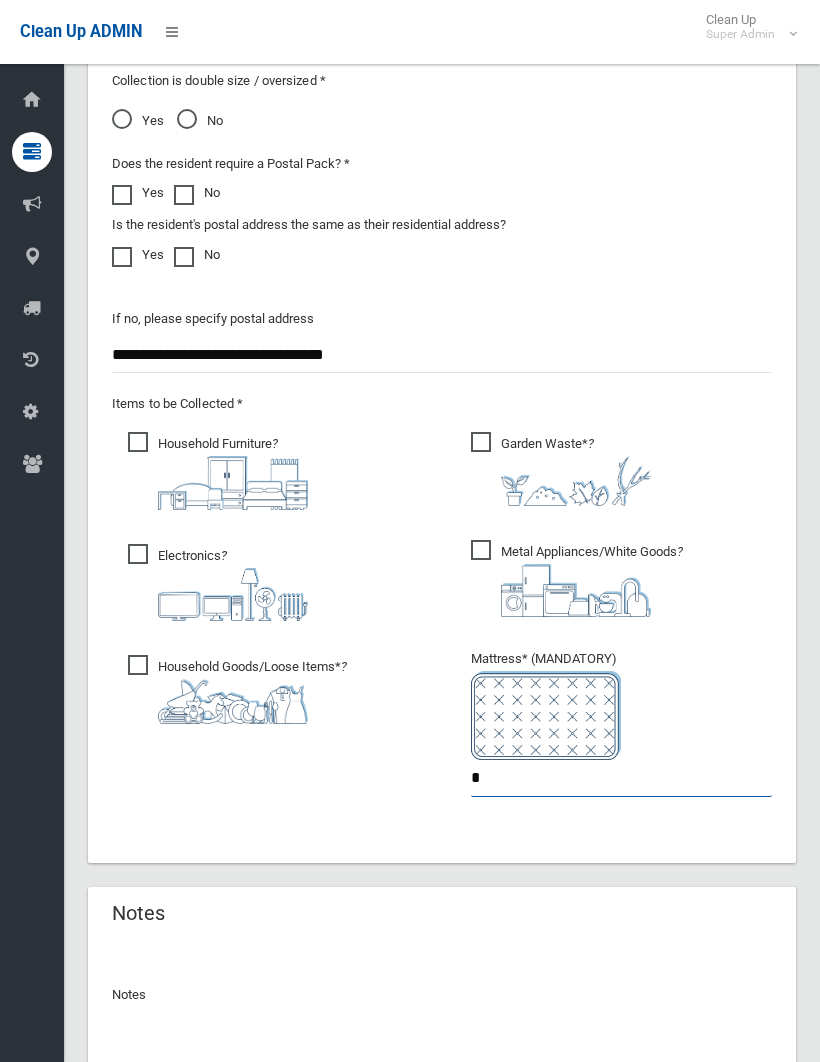 scroll, scrollTop: 1686, scrollLeft: 0, axis: vertical 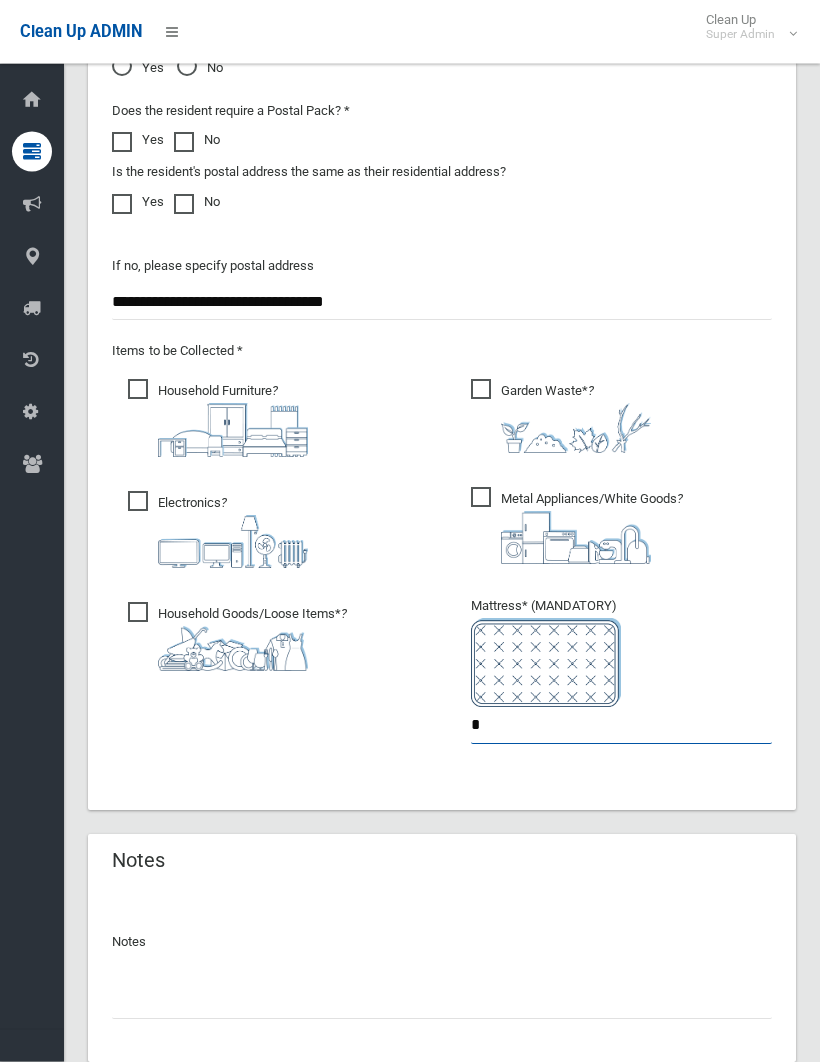 type on "*" 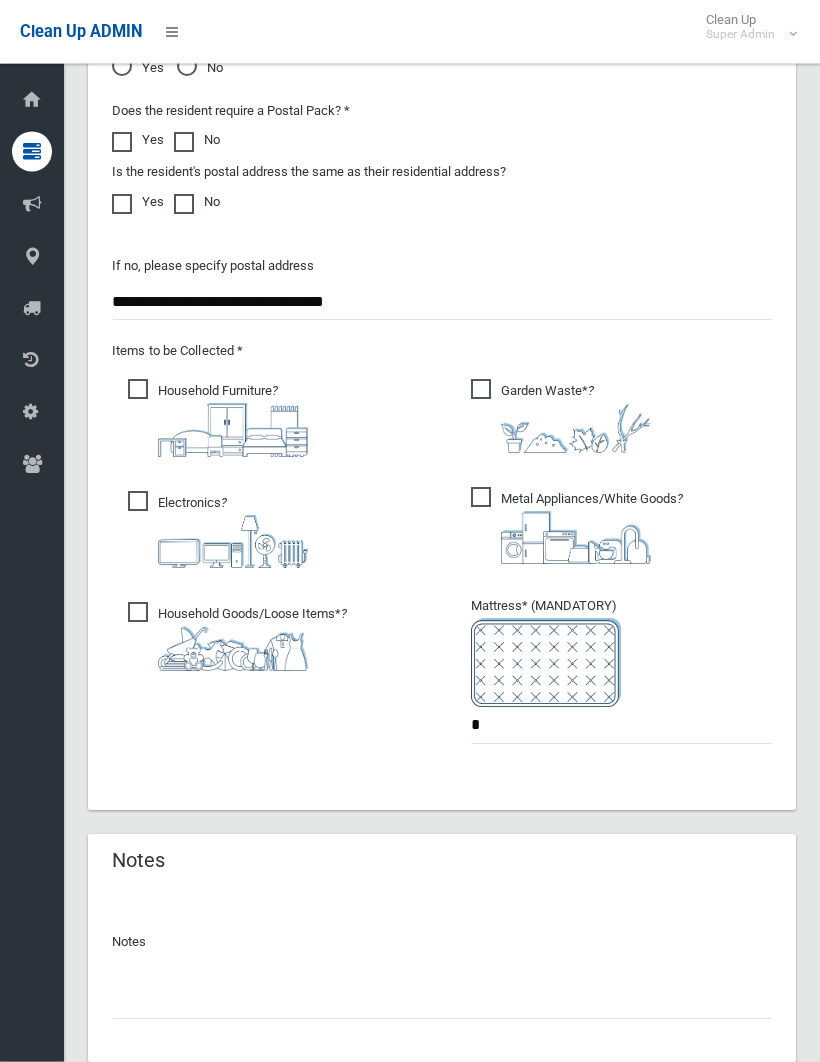 click on "Create Booking" at bounding box center [717, 1105] 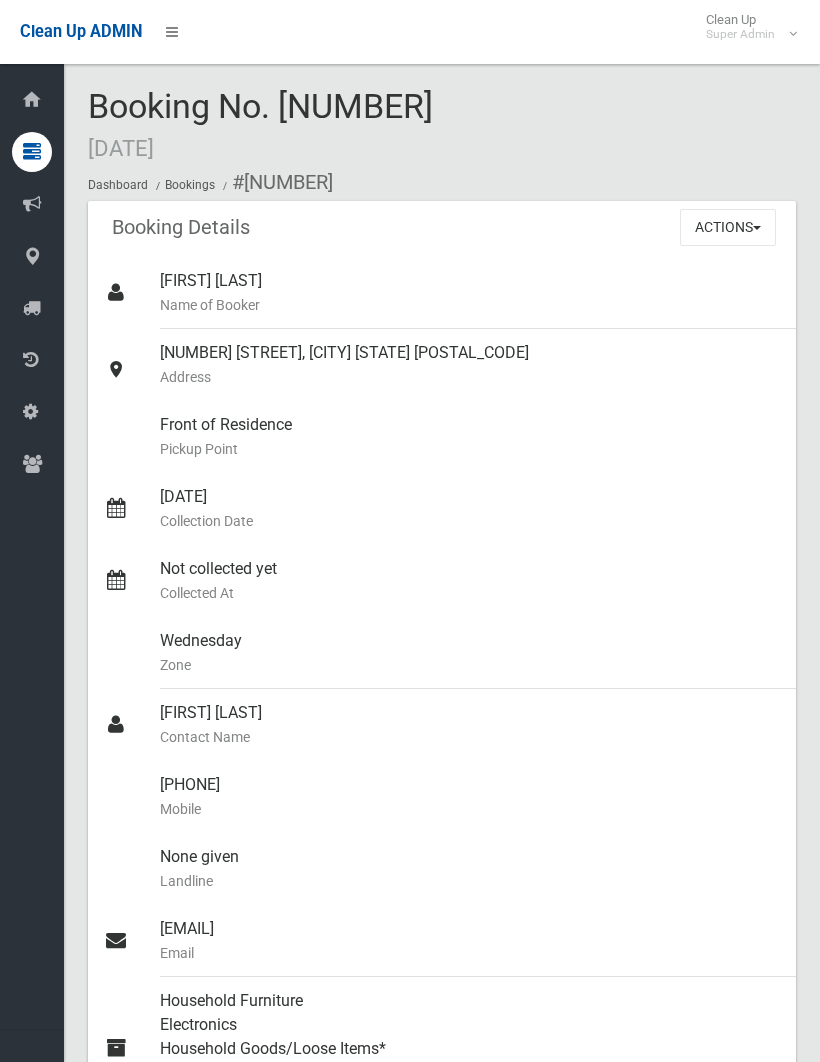 scroll, scrollTop: 0, scrollLeft: 0, axis: both 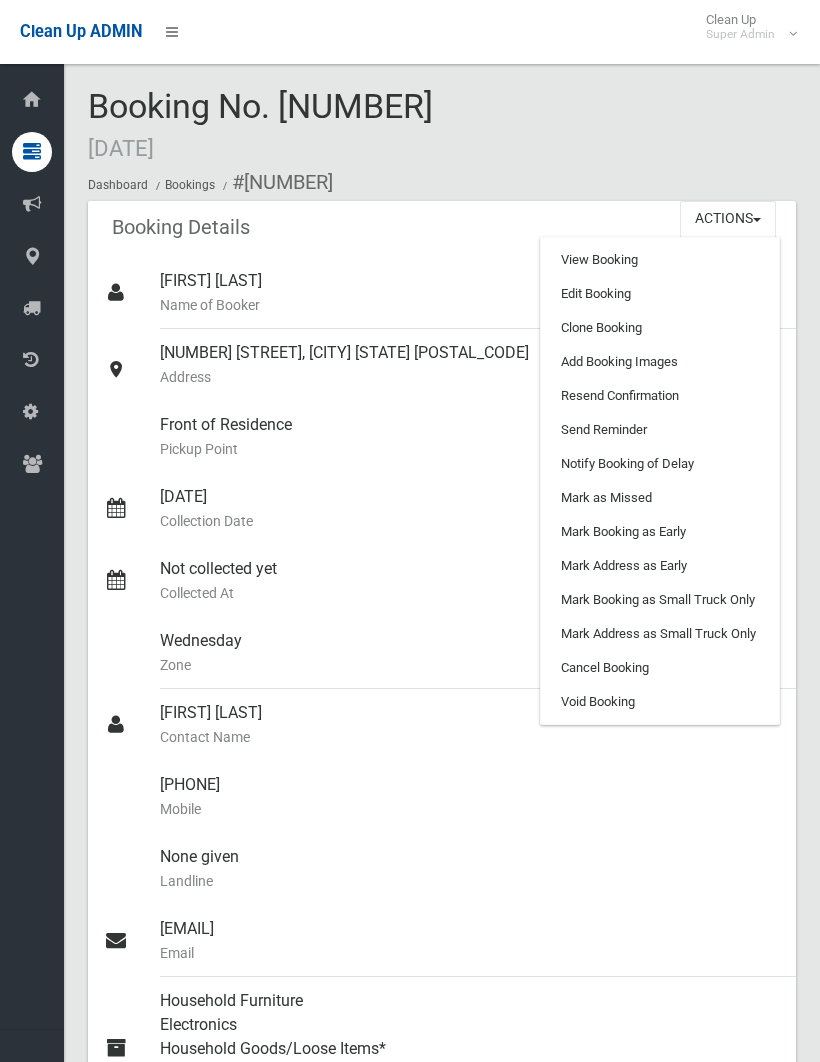 click on "Add Booking Images" at bounding box center (660, 362) 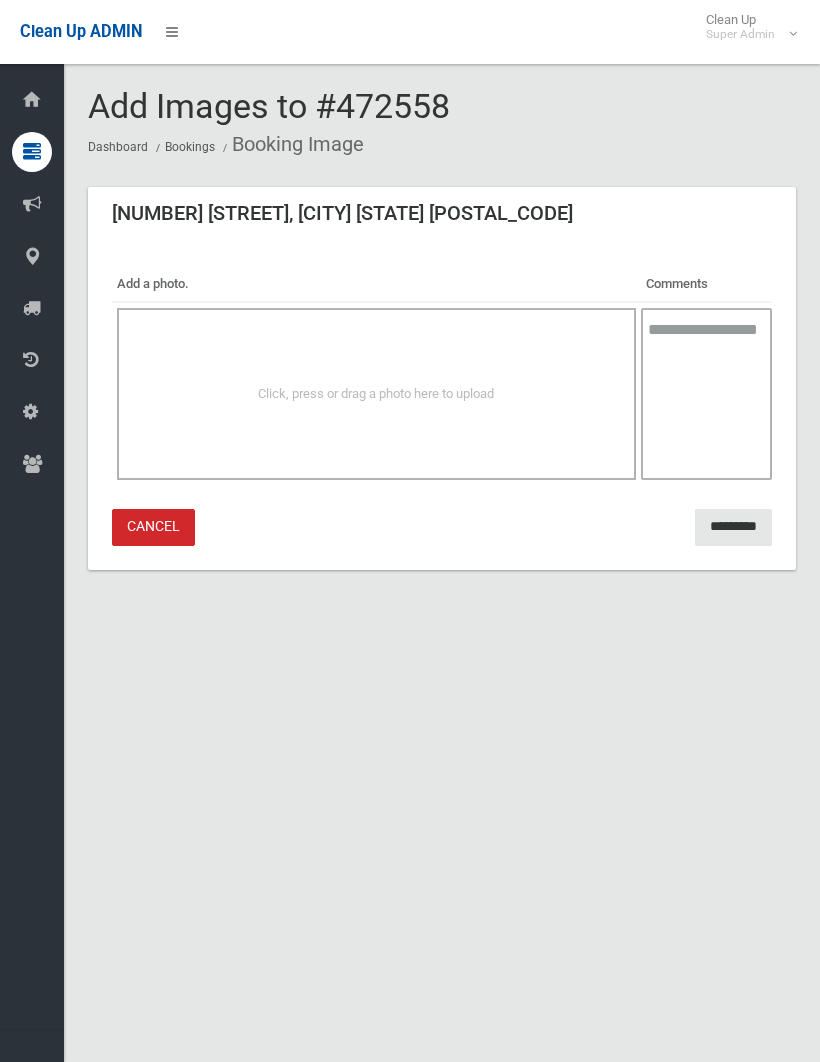 scroll, scrollTop: 0, scrollLeft: 0, axis: both 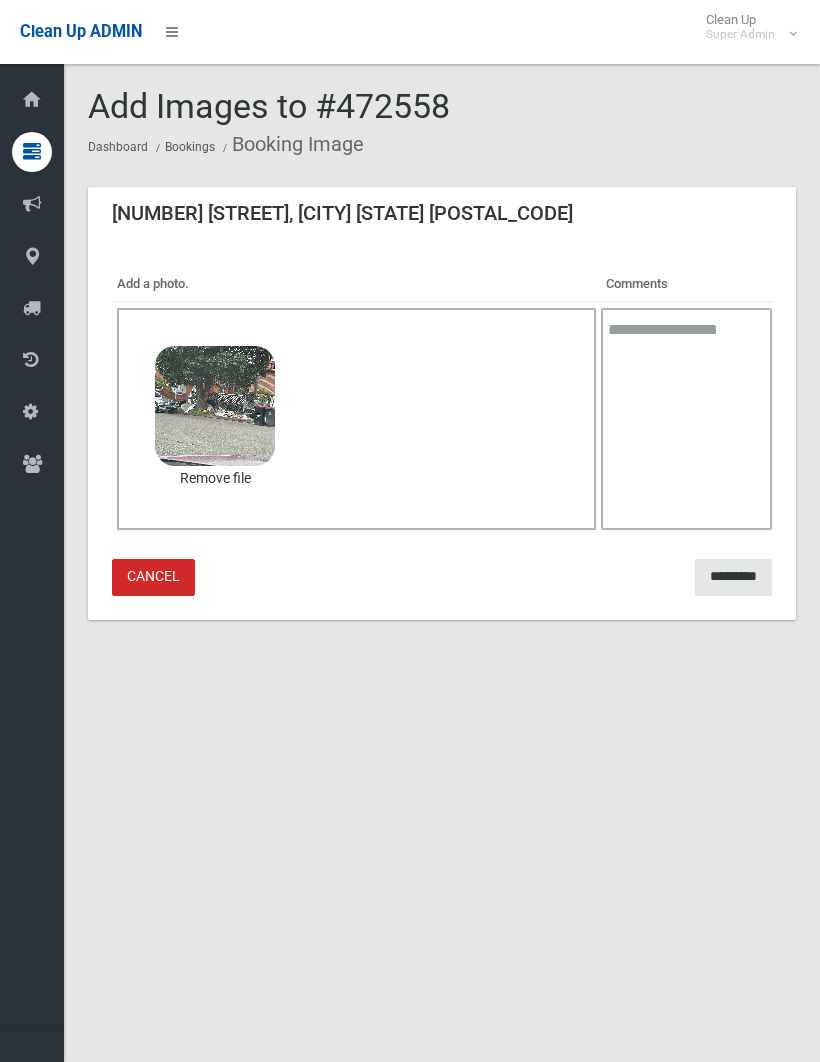 click on "*********" at bounding box center (733, 577) 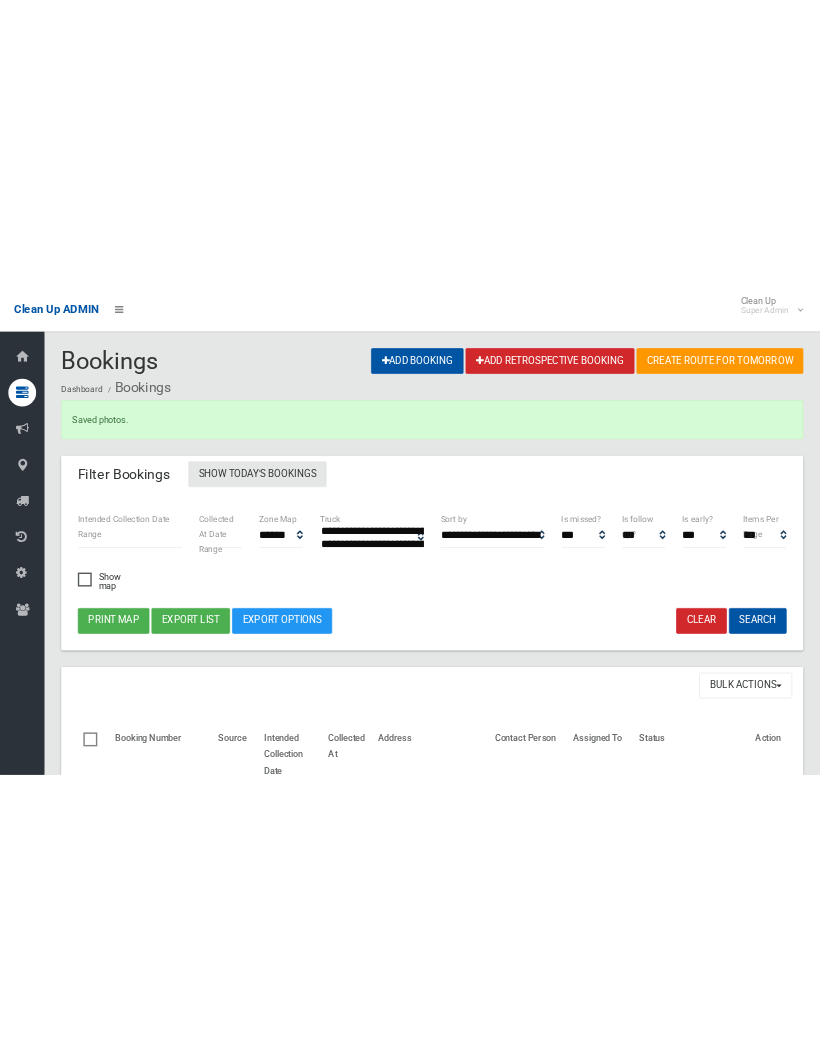 scroll, scrollTop: 0, scrollLeft: 0, axis: both 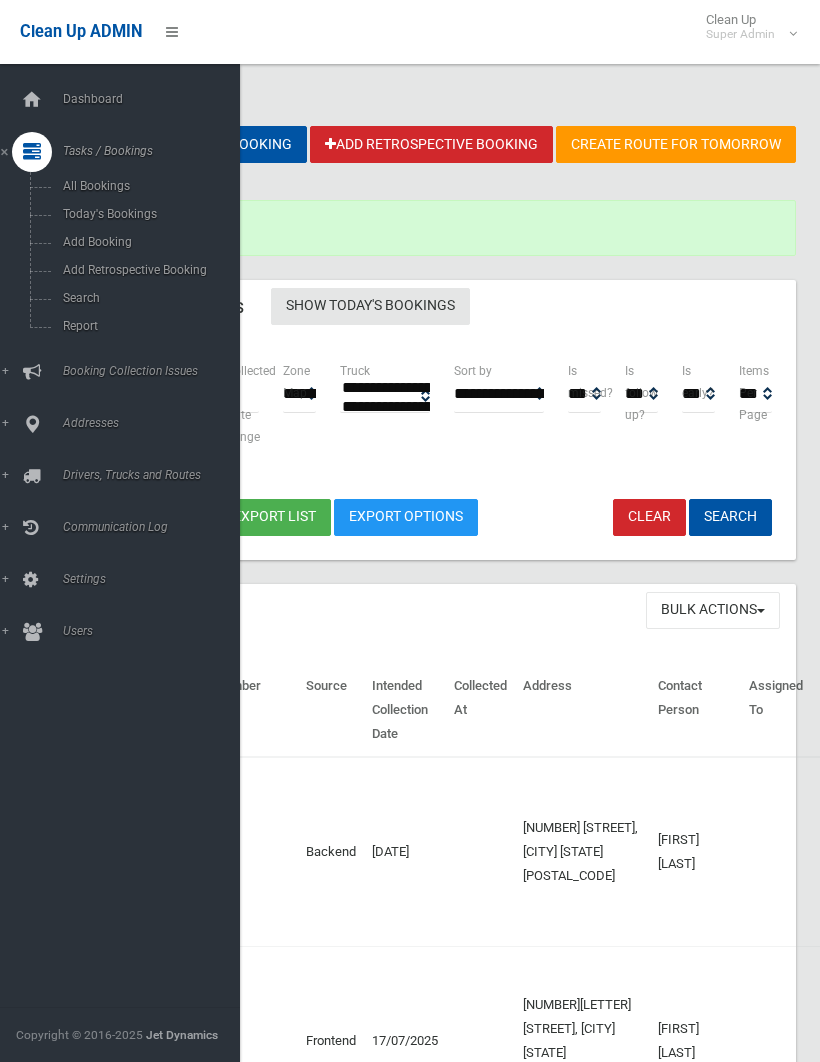 click on "Search" at bounding box center (140, 298) 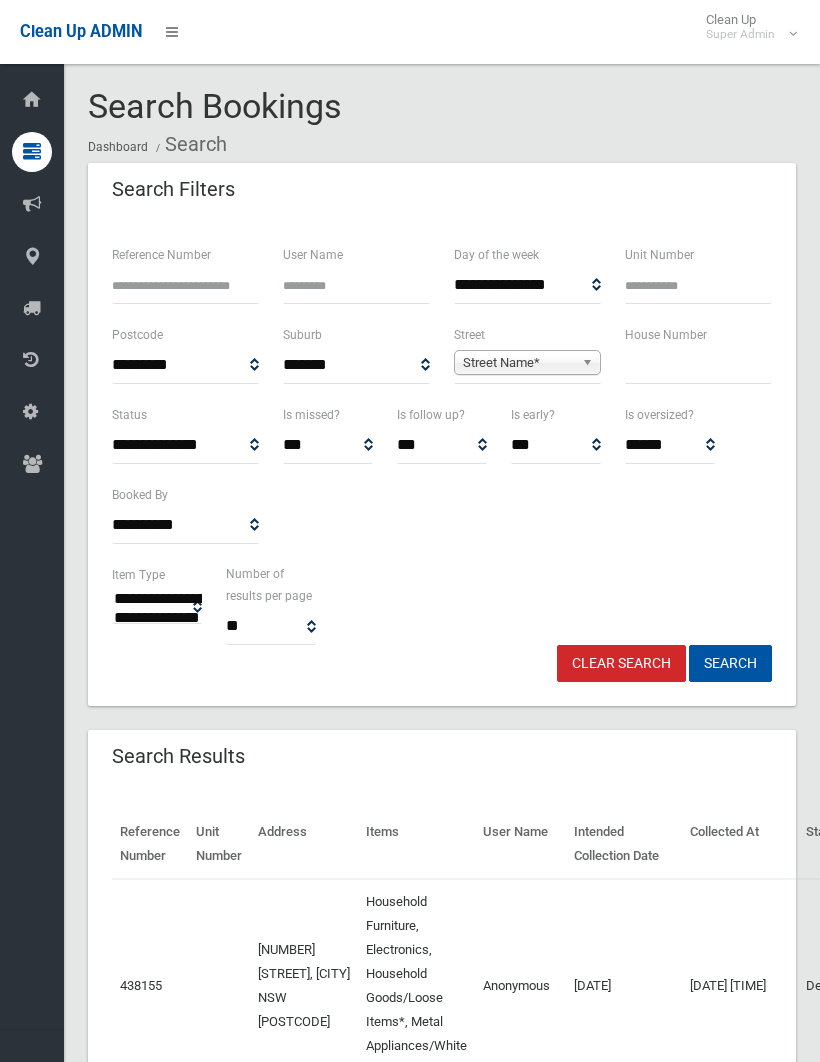 scroll, scrollTop: 0, scrollLeft: 0, axis: both 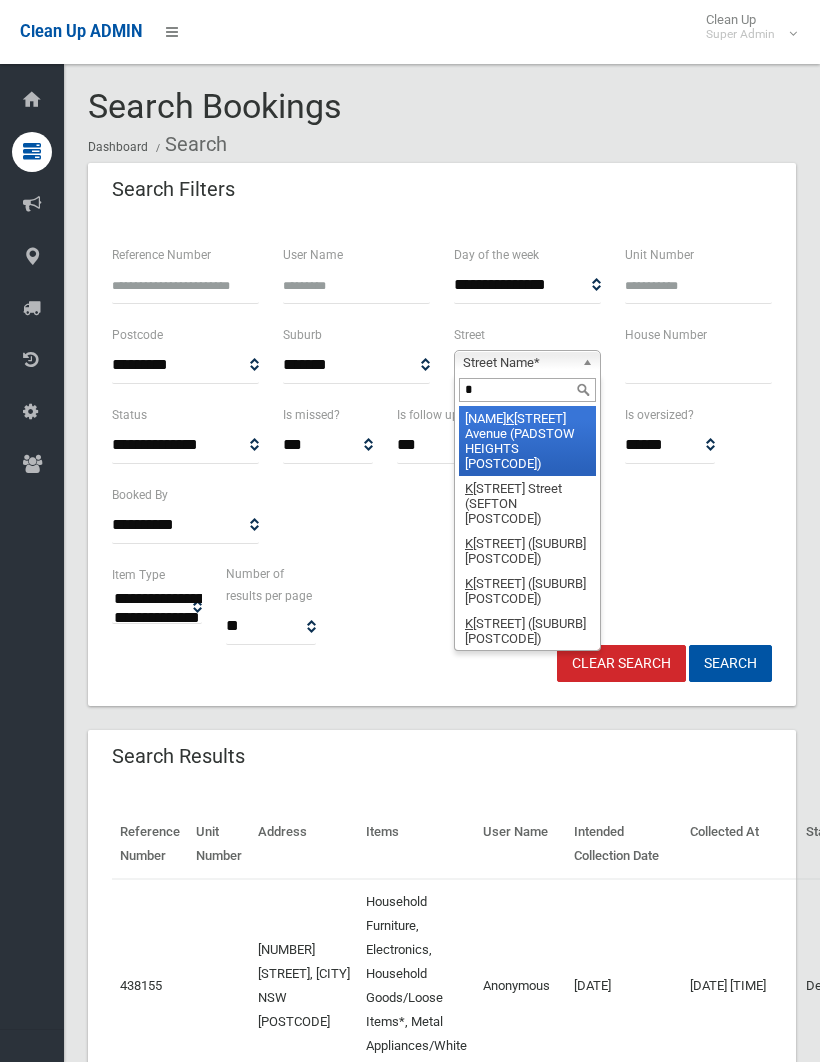 type on "**" 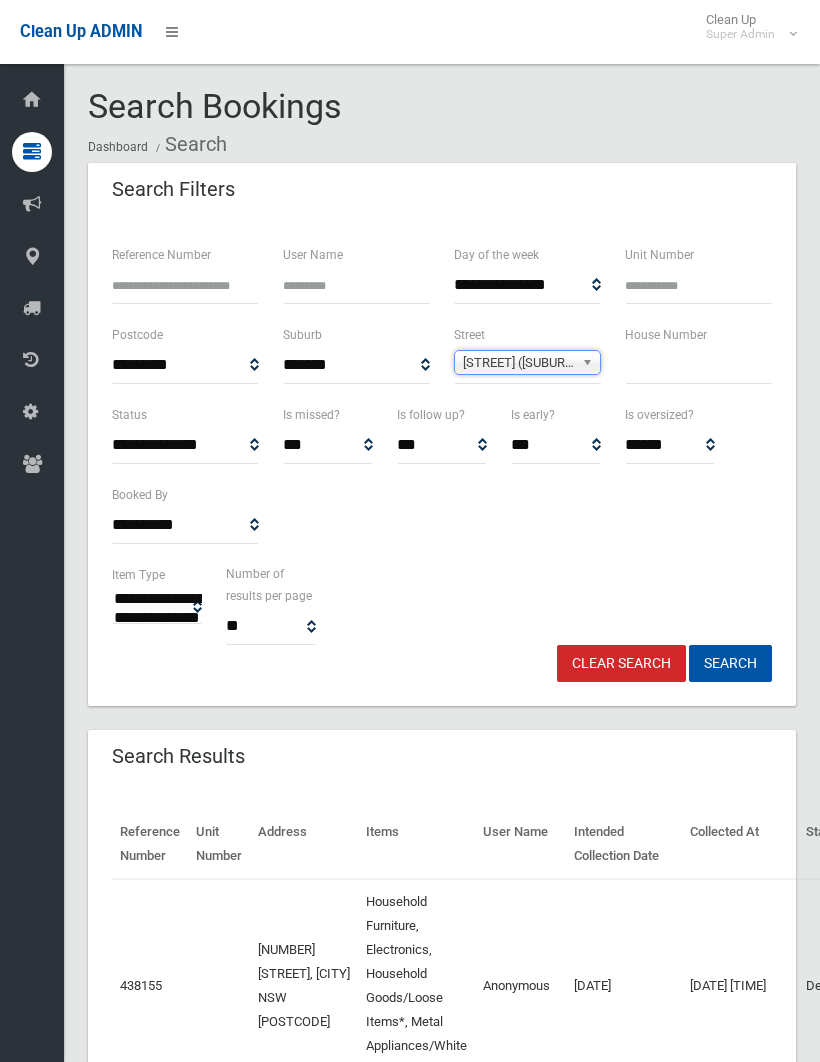 click at bounding box center (698, 365) 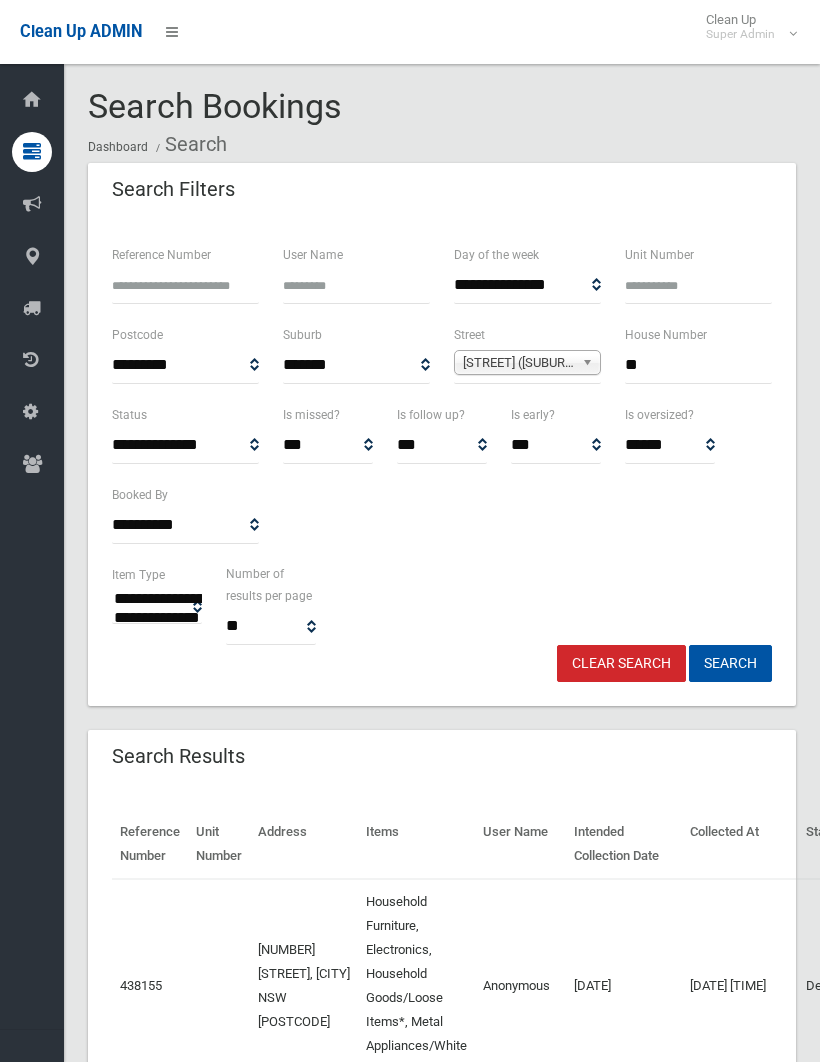 type on "**" 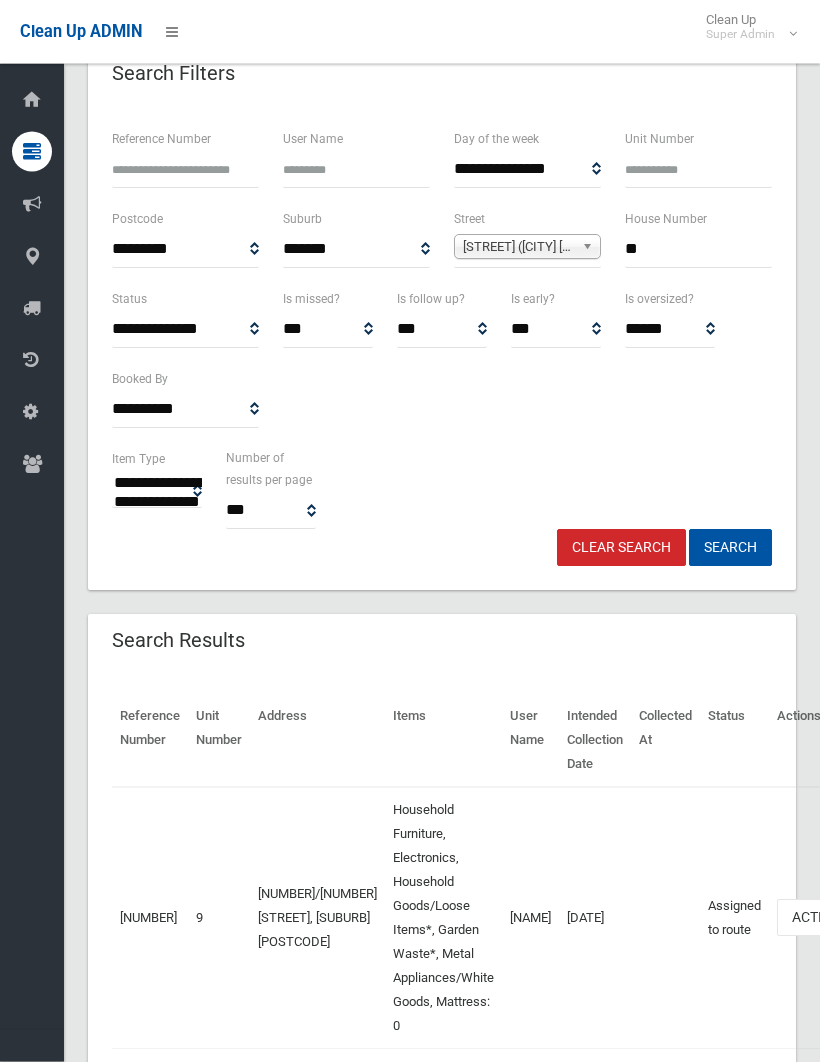 scroll, scrollTop: 0, scrollLeft: 0, axis: both 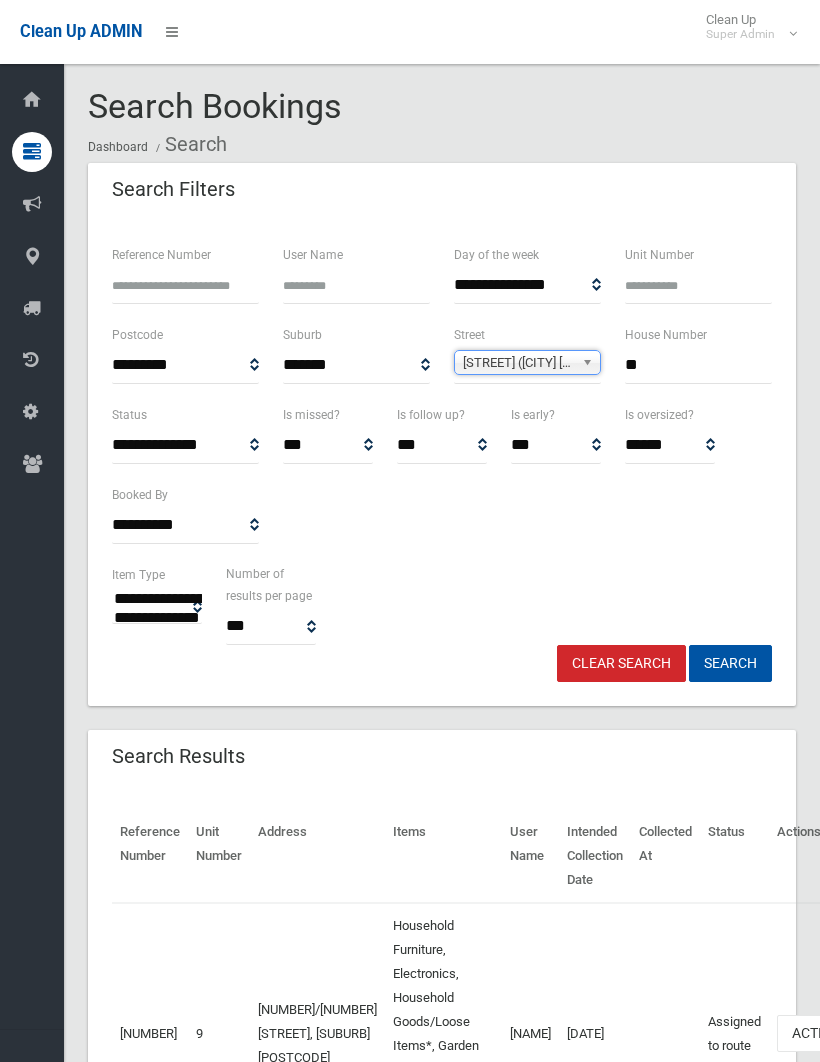 click on "**" at bounding box center (698, 365) 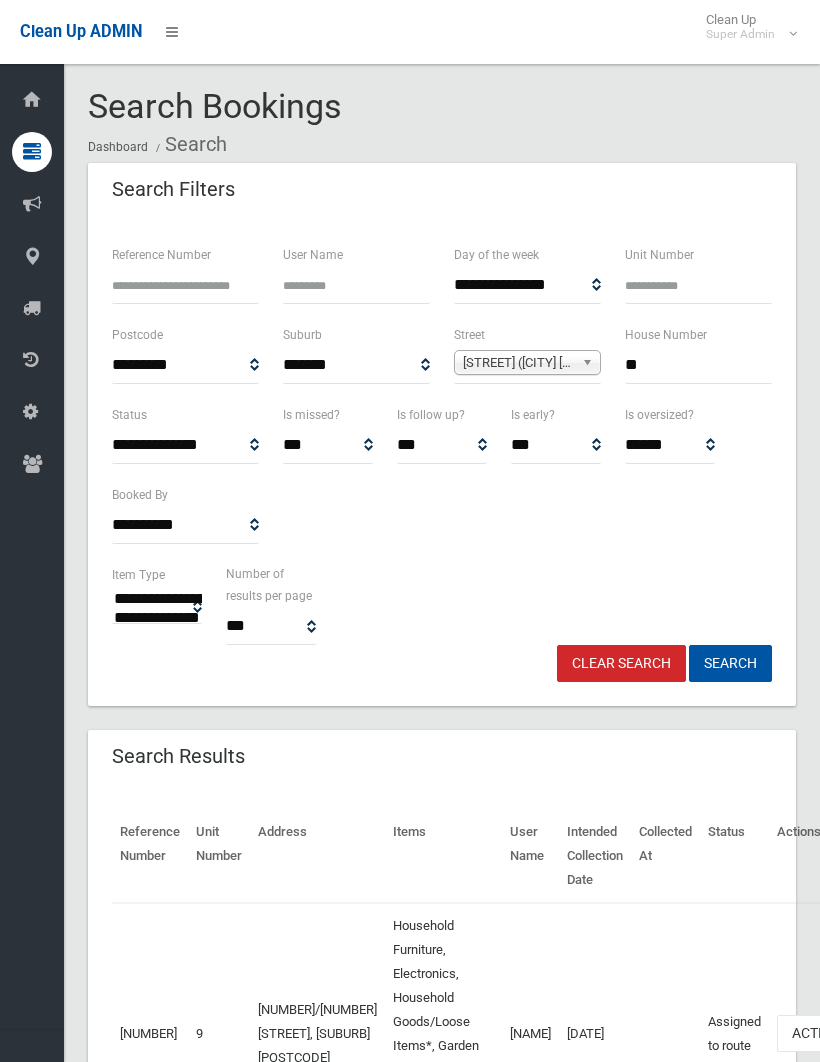 type on "**" 